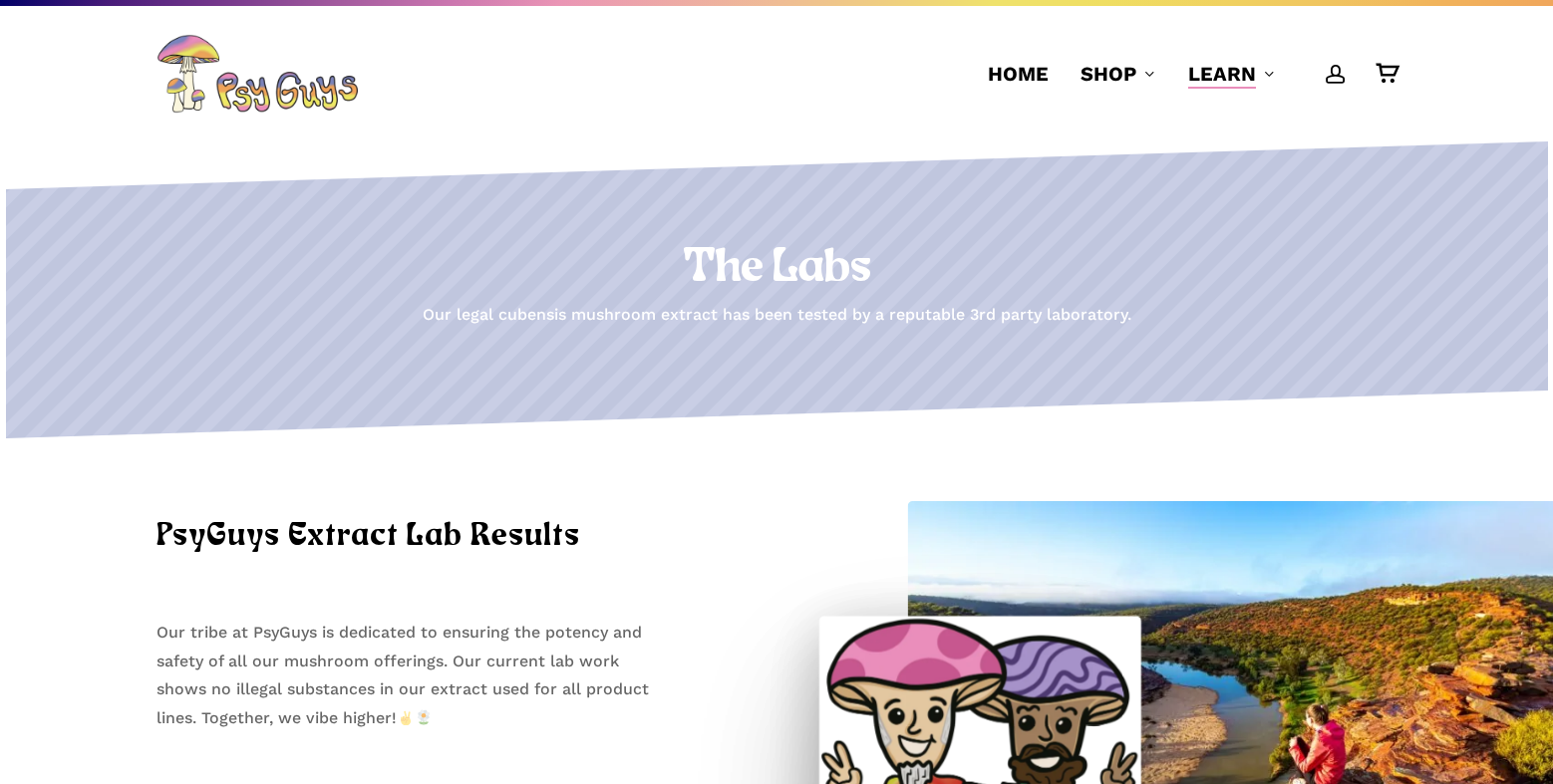 scroll, scrollTop: 0, scrollLeft: 0, axis: both 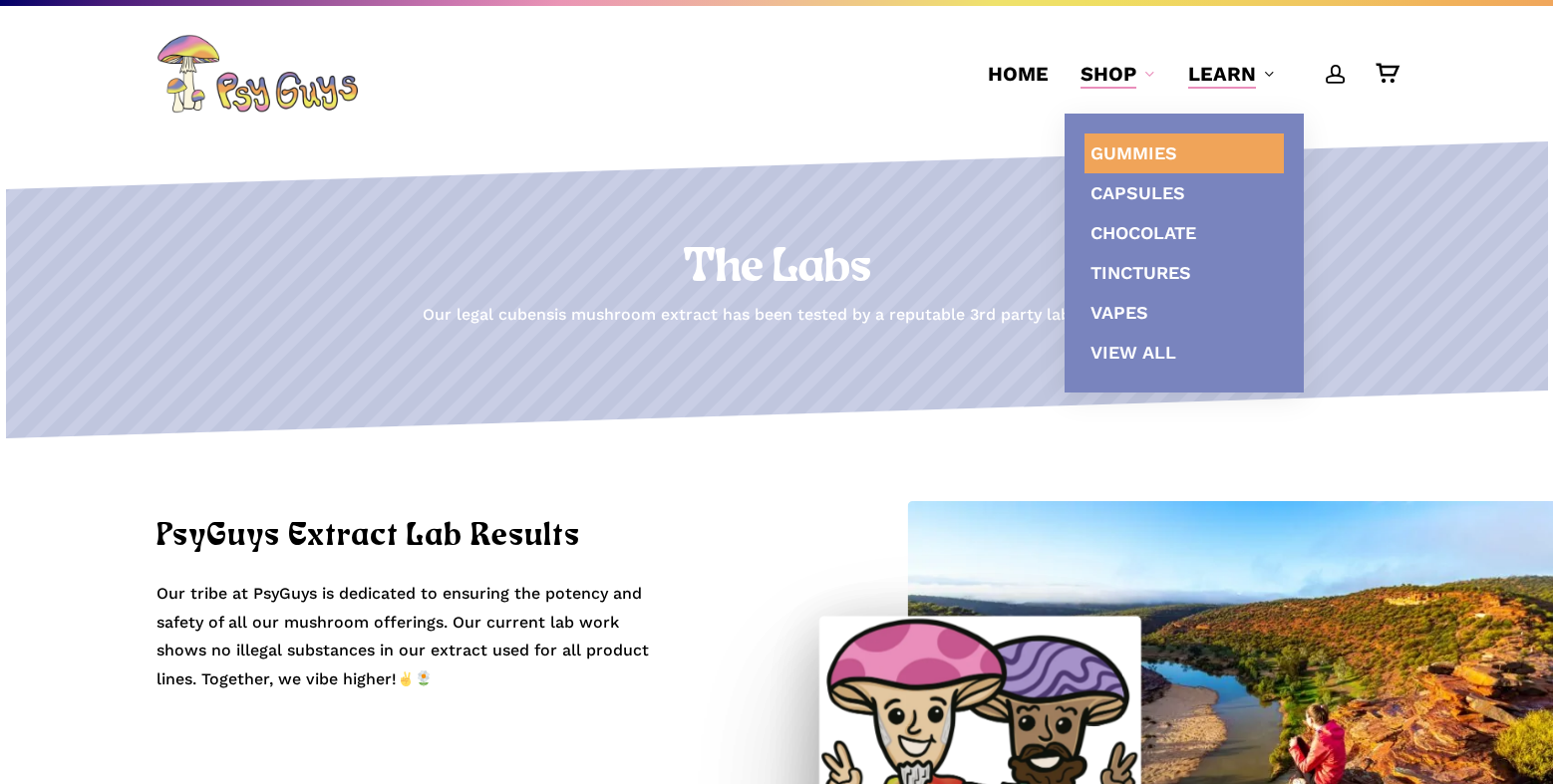 click on "Gummies" at bounding box center (1133, 152) 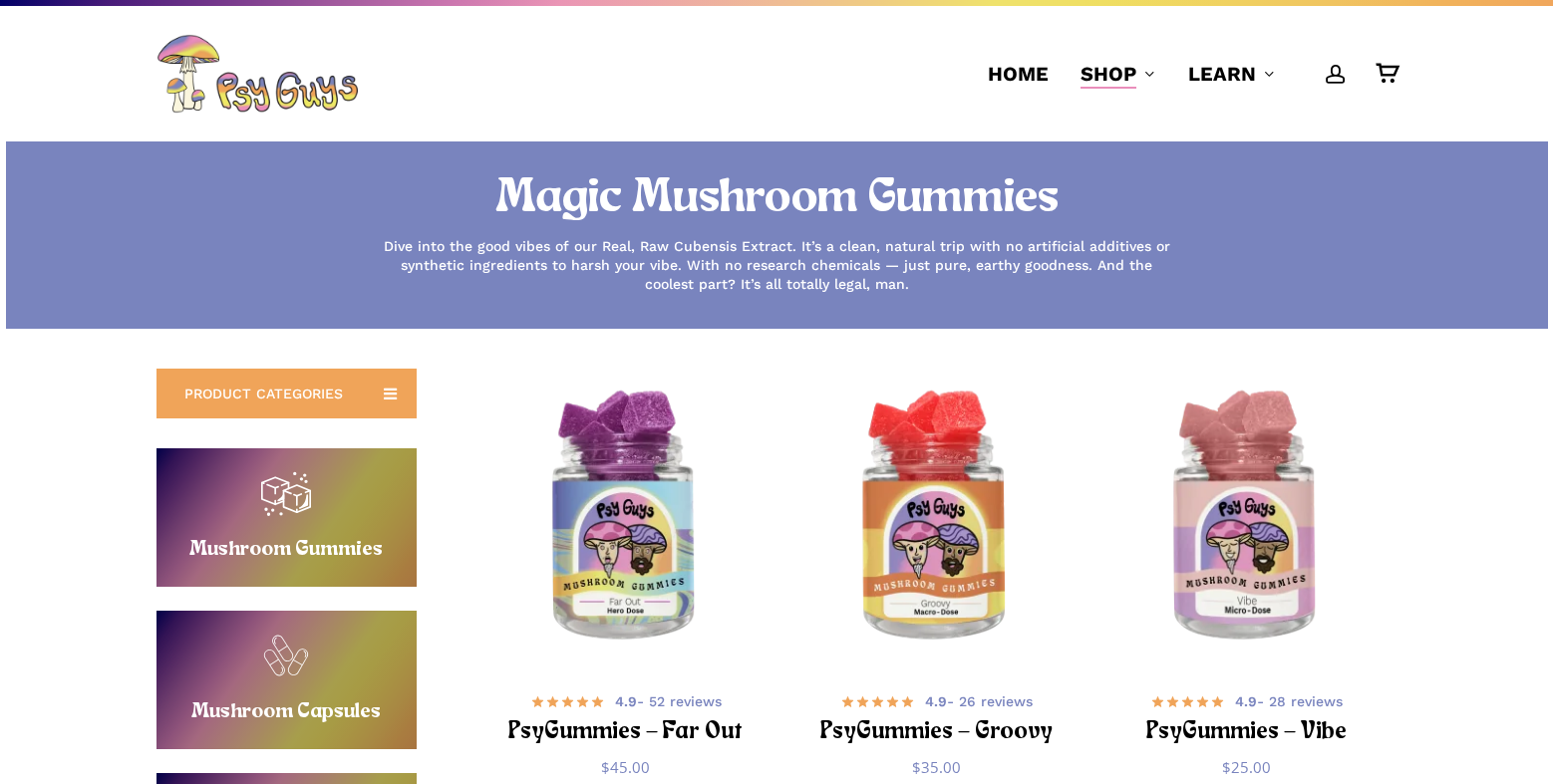 scroll, scrollTop: 0, scrollLeft: 0, axis: both 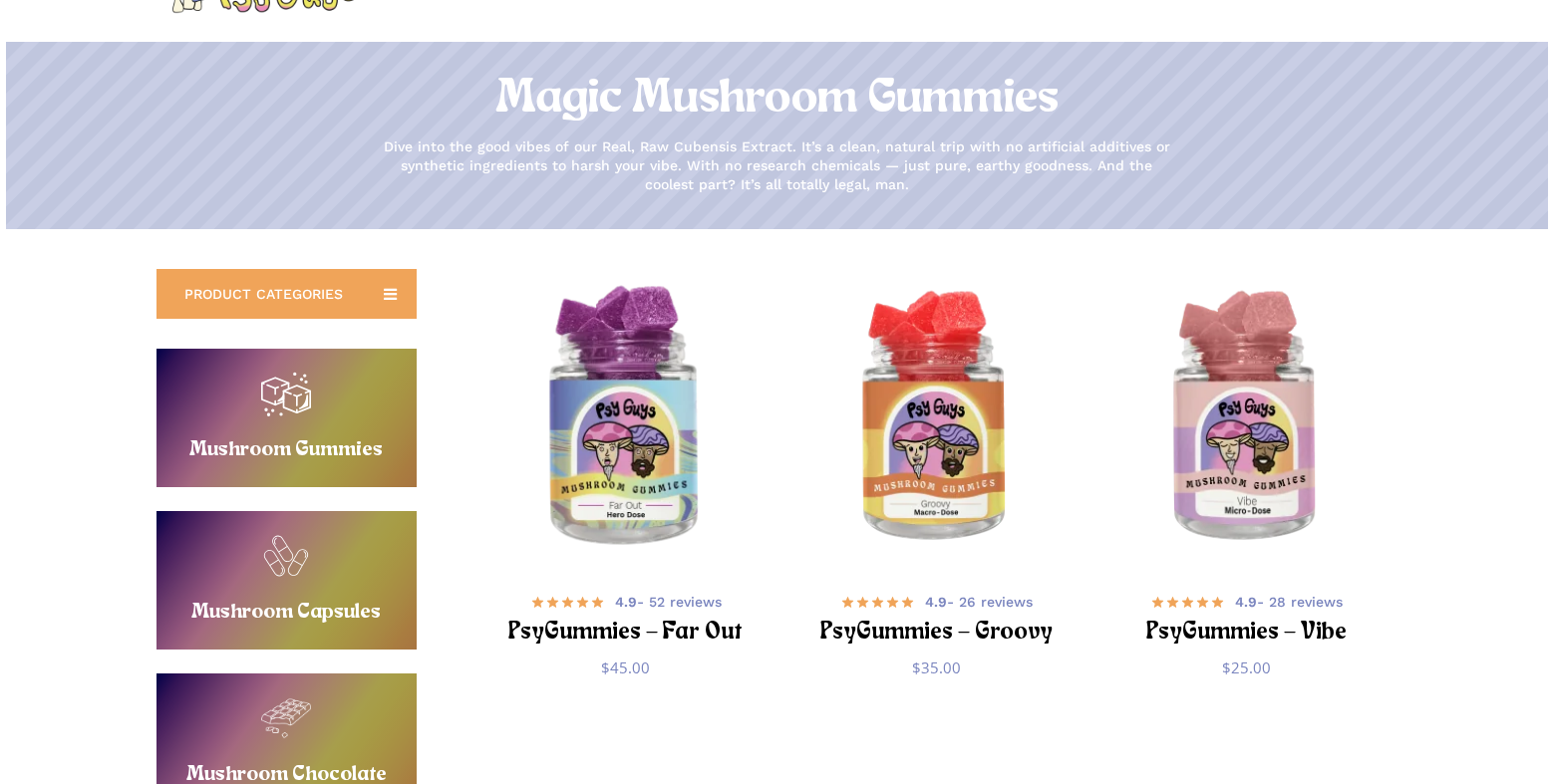 click at bounding box center [626, 418] 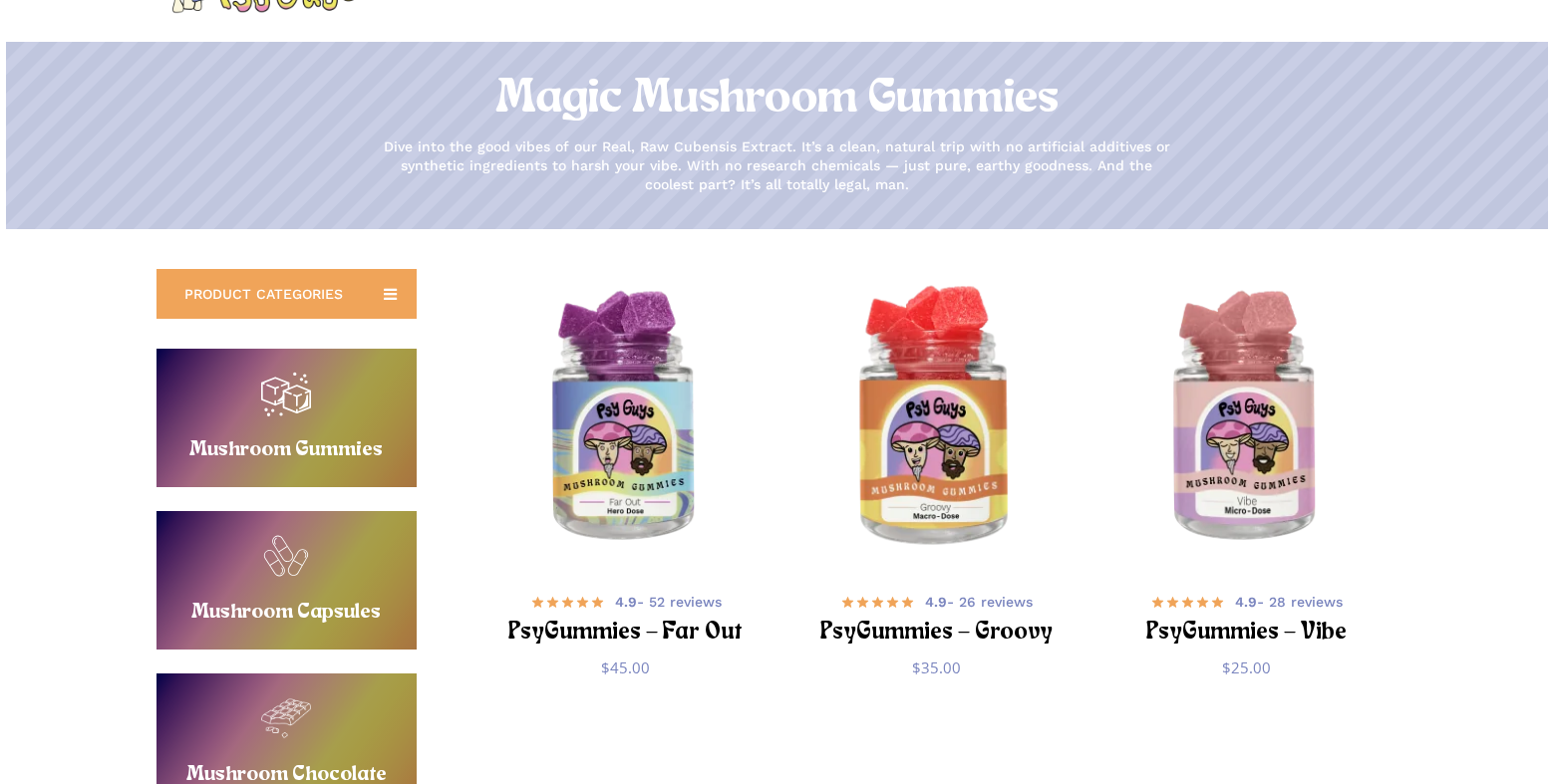click at bounding box center [936, 418] 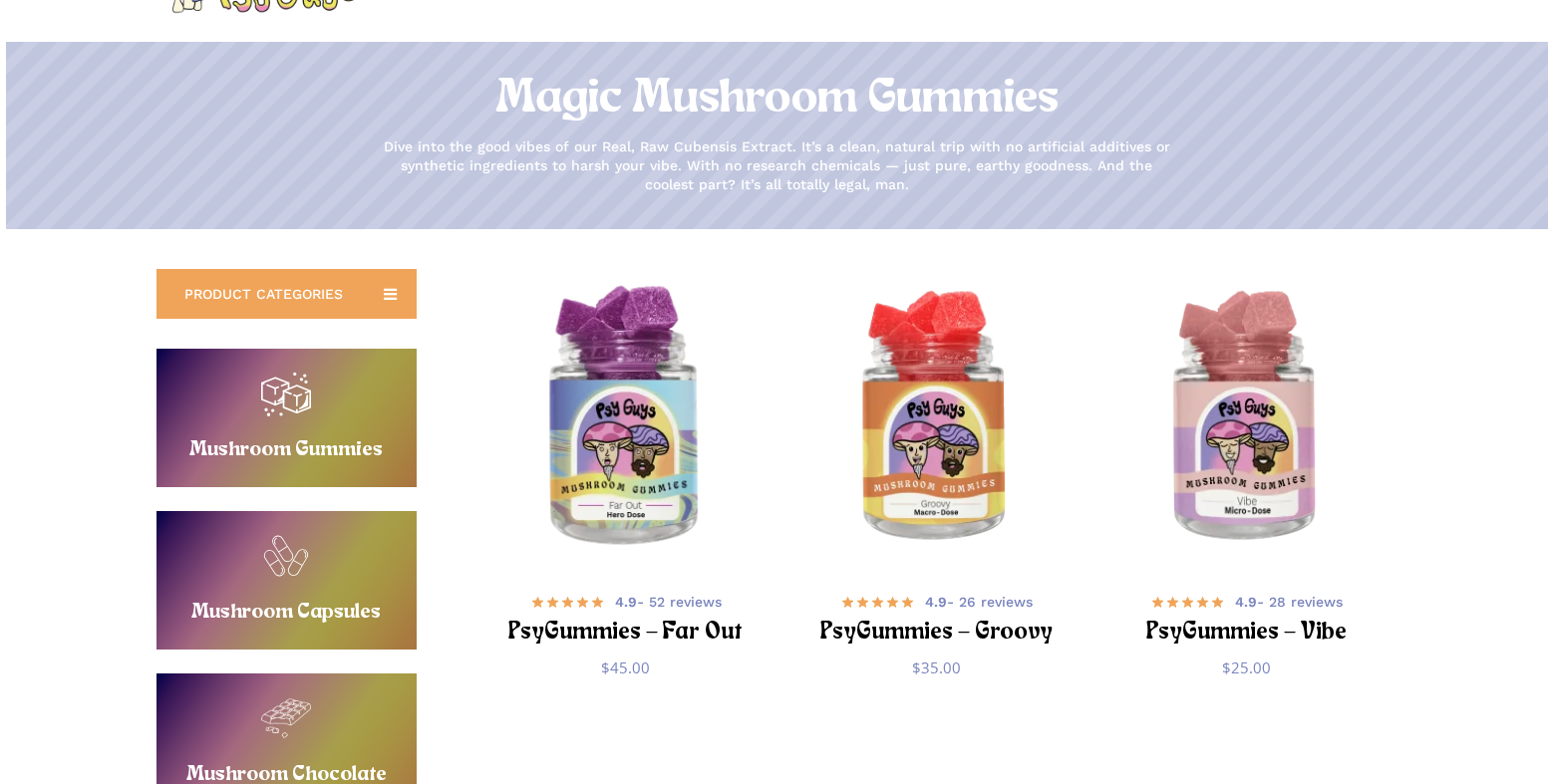 scroll, scrollTop: 0, scrollLeft: 0, axis: both 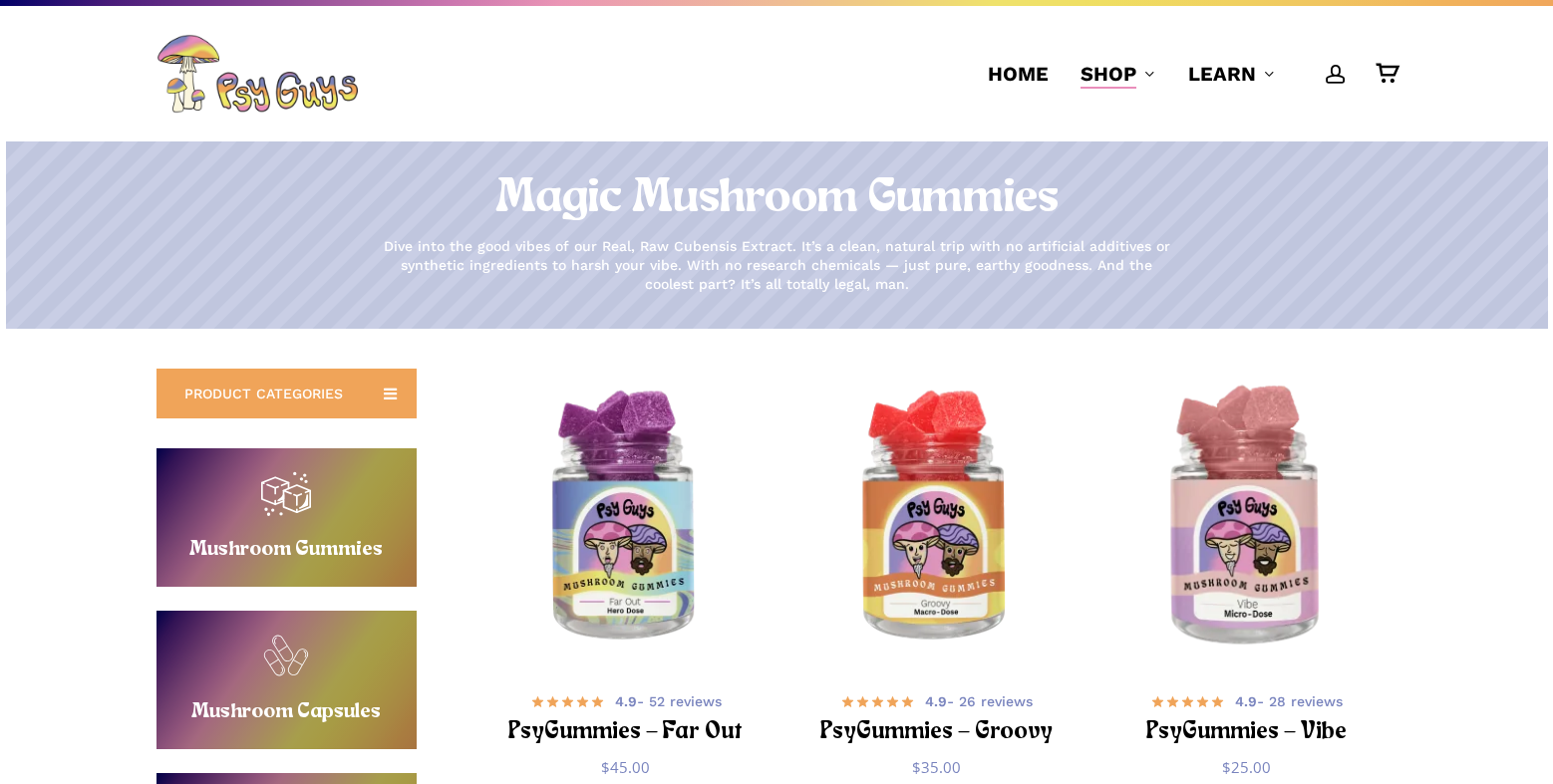 click at bounding box center (1247, 518) 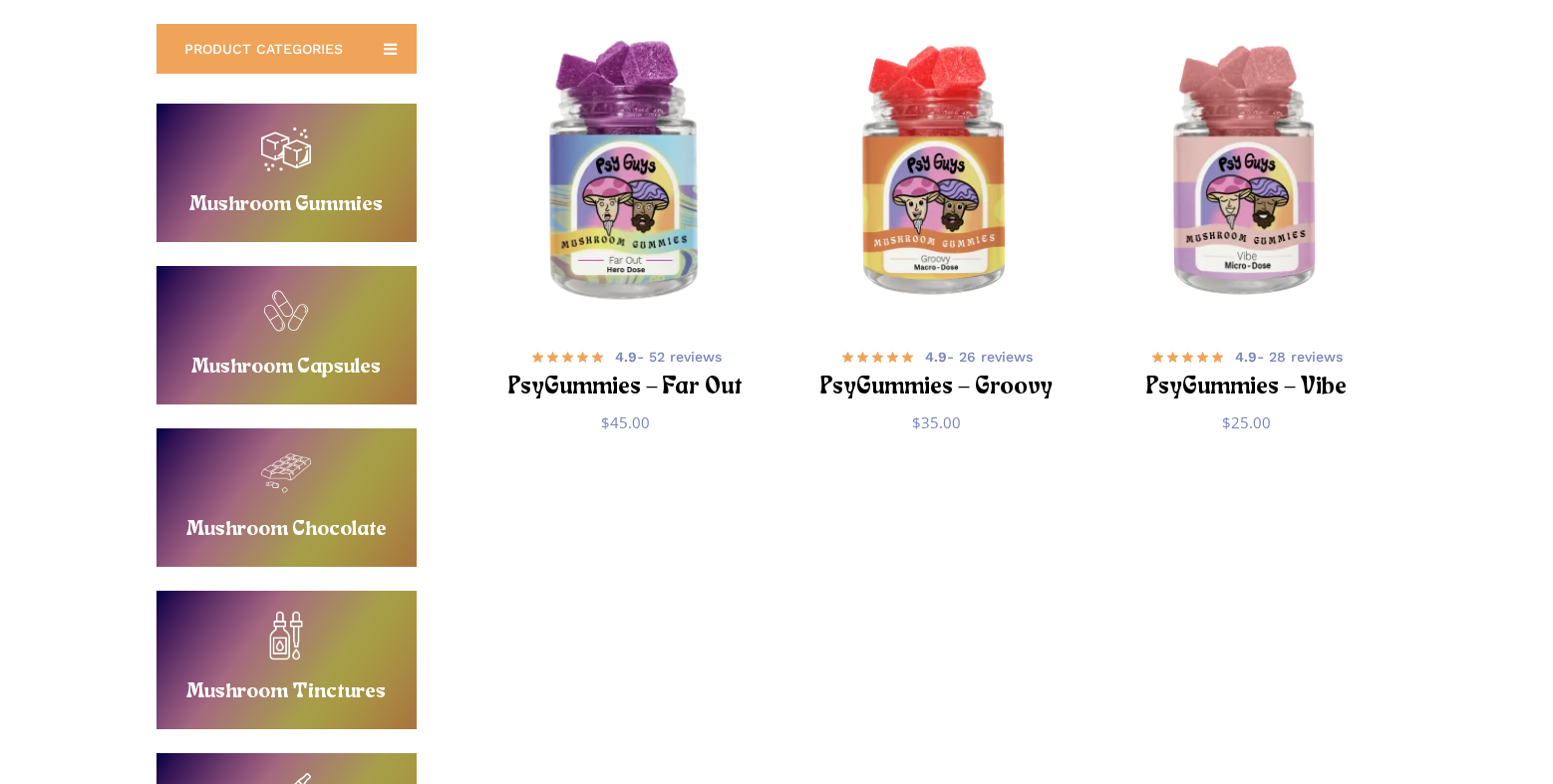 scroll, scrollTop: 398, scrollLeft: 0, axis: vertical 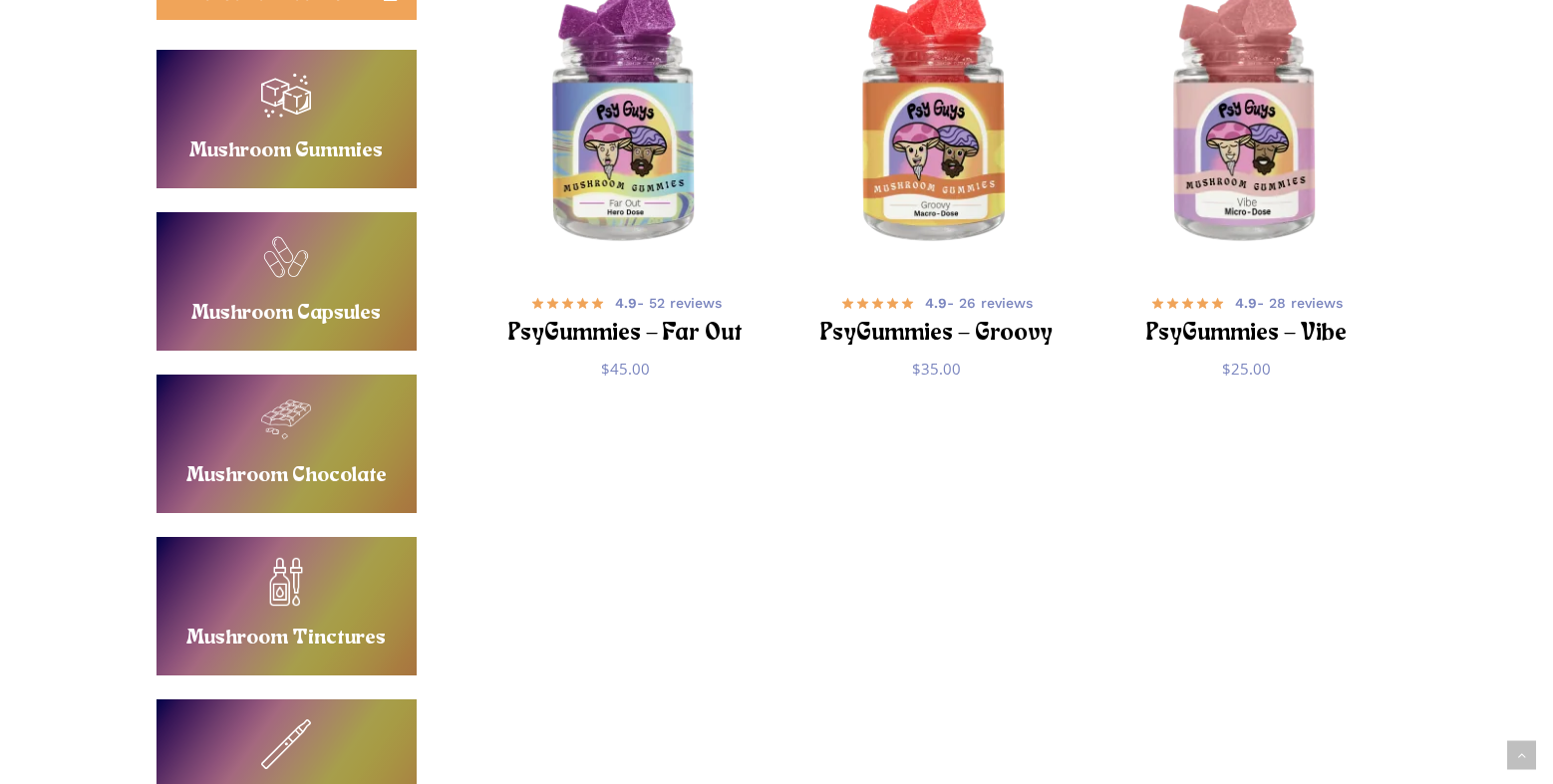 click on "Buy Mushroom Capsules" at bounding box center [286, 281] 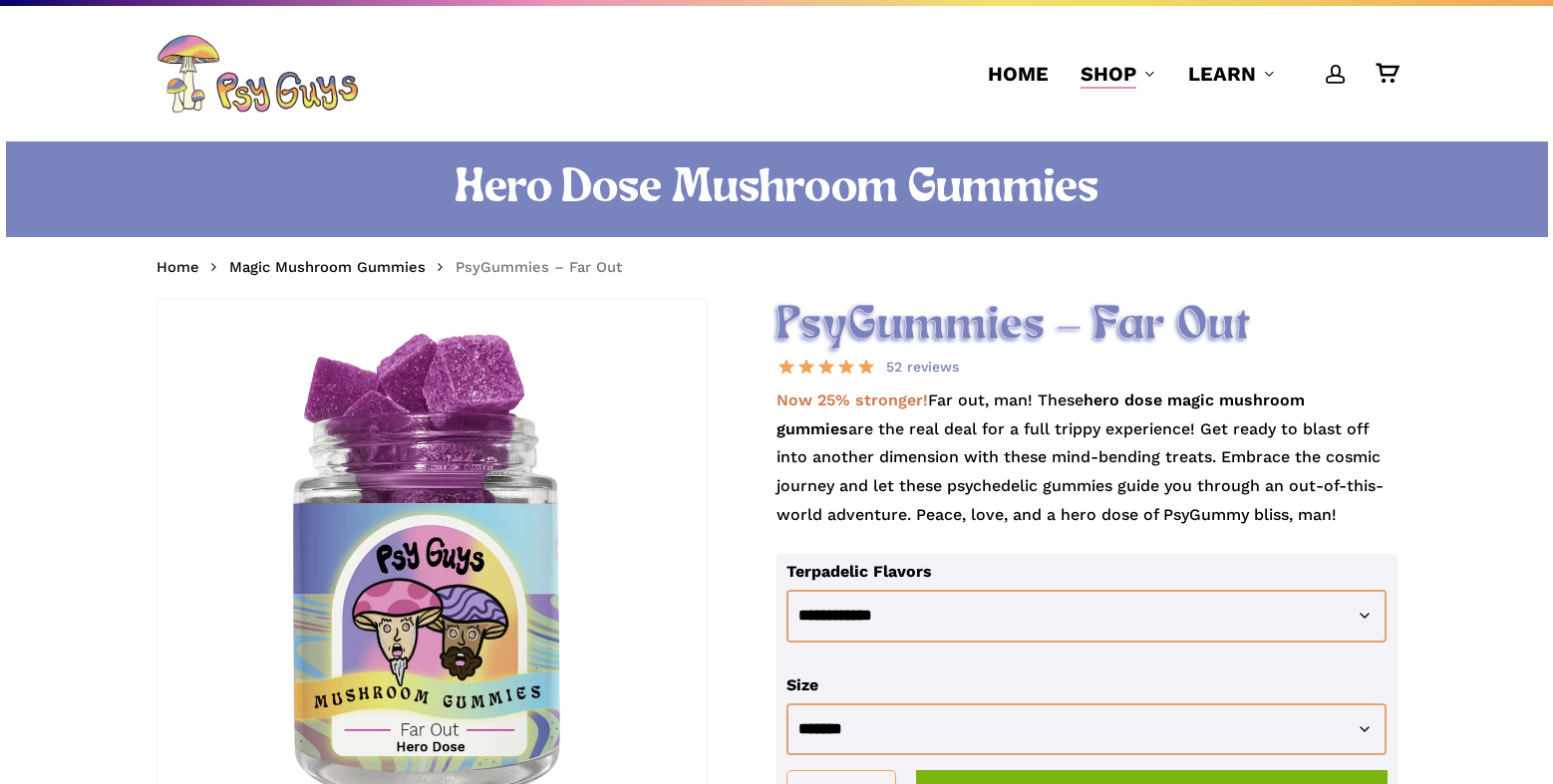 scroll, scrollTop: 0, scrollLeft: 0, axis: both 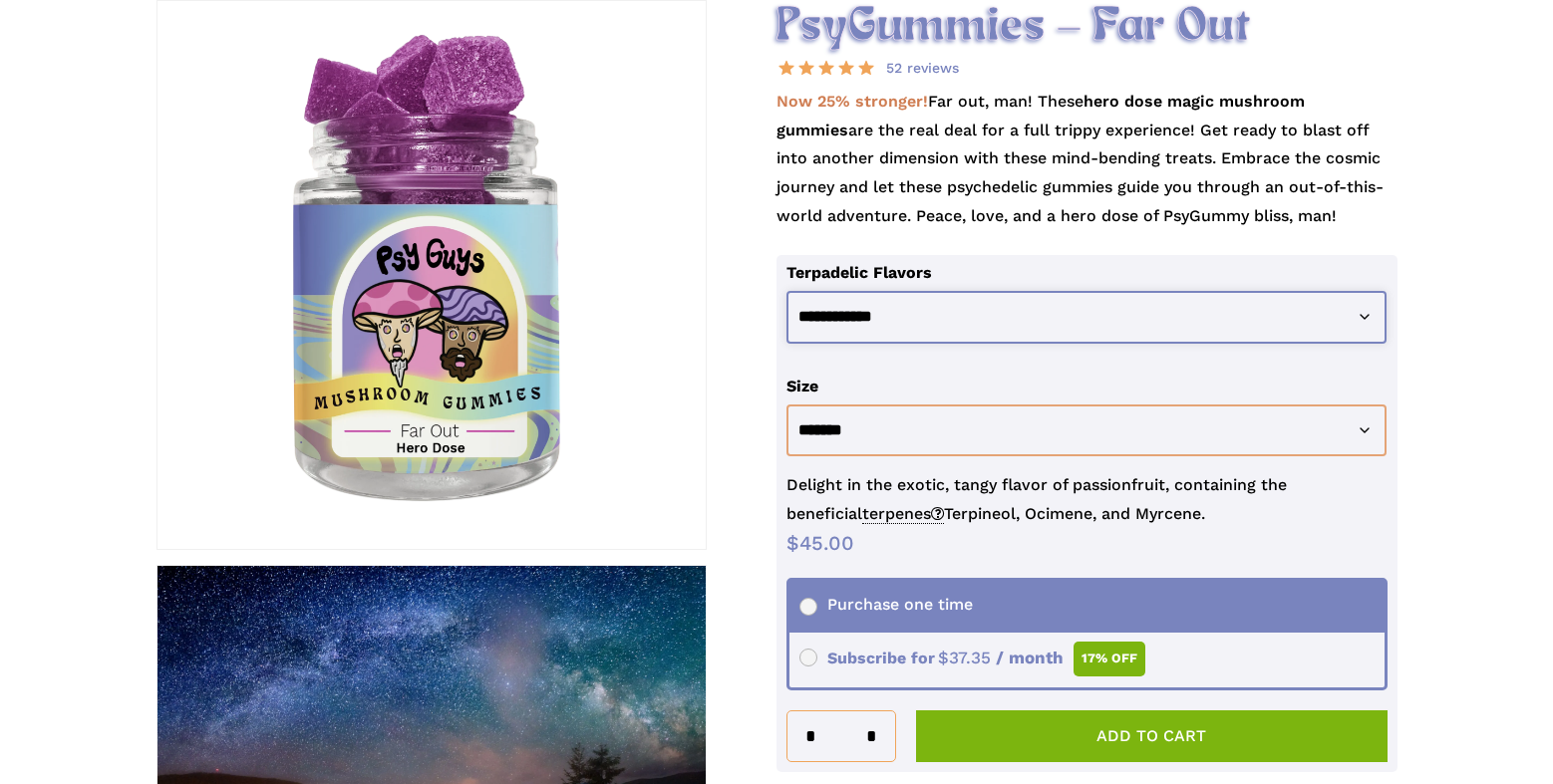 click on "**********" 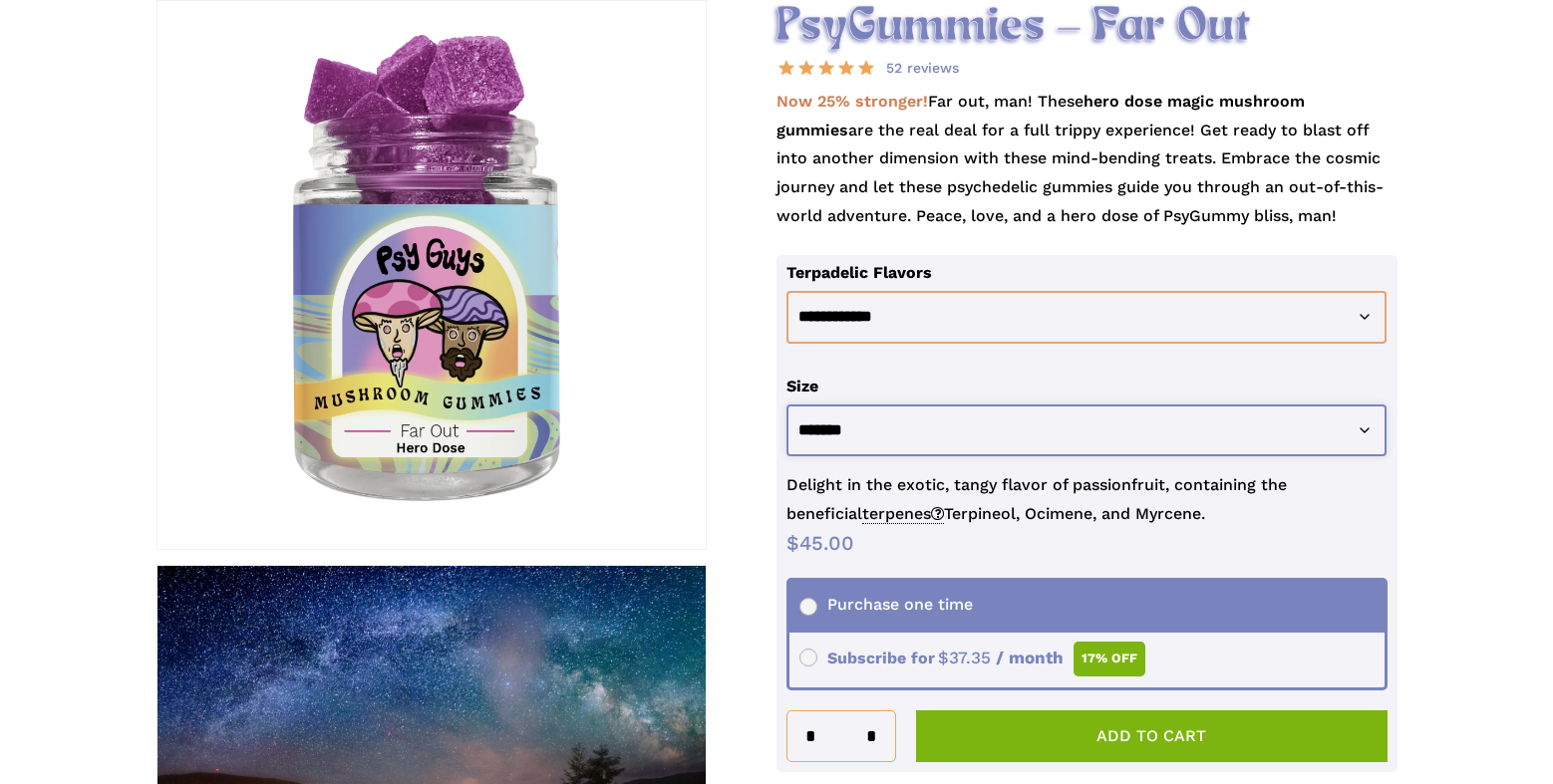 click on "**********" 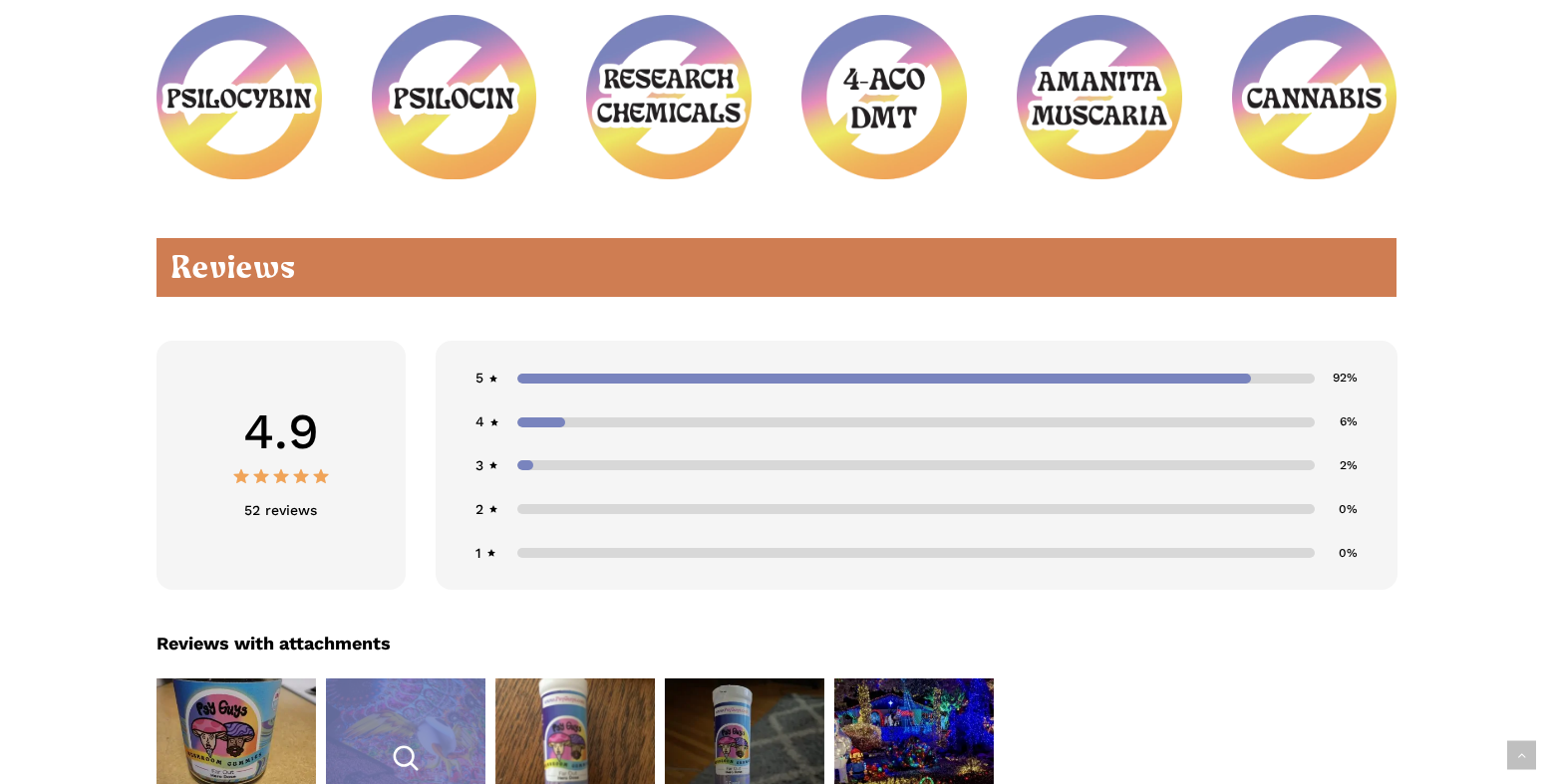scroll, scrollTop: 2789, scrollLeft: 0, axis: vertical 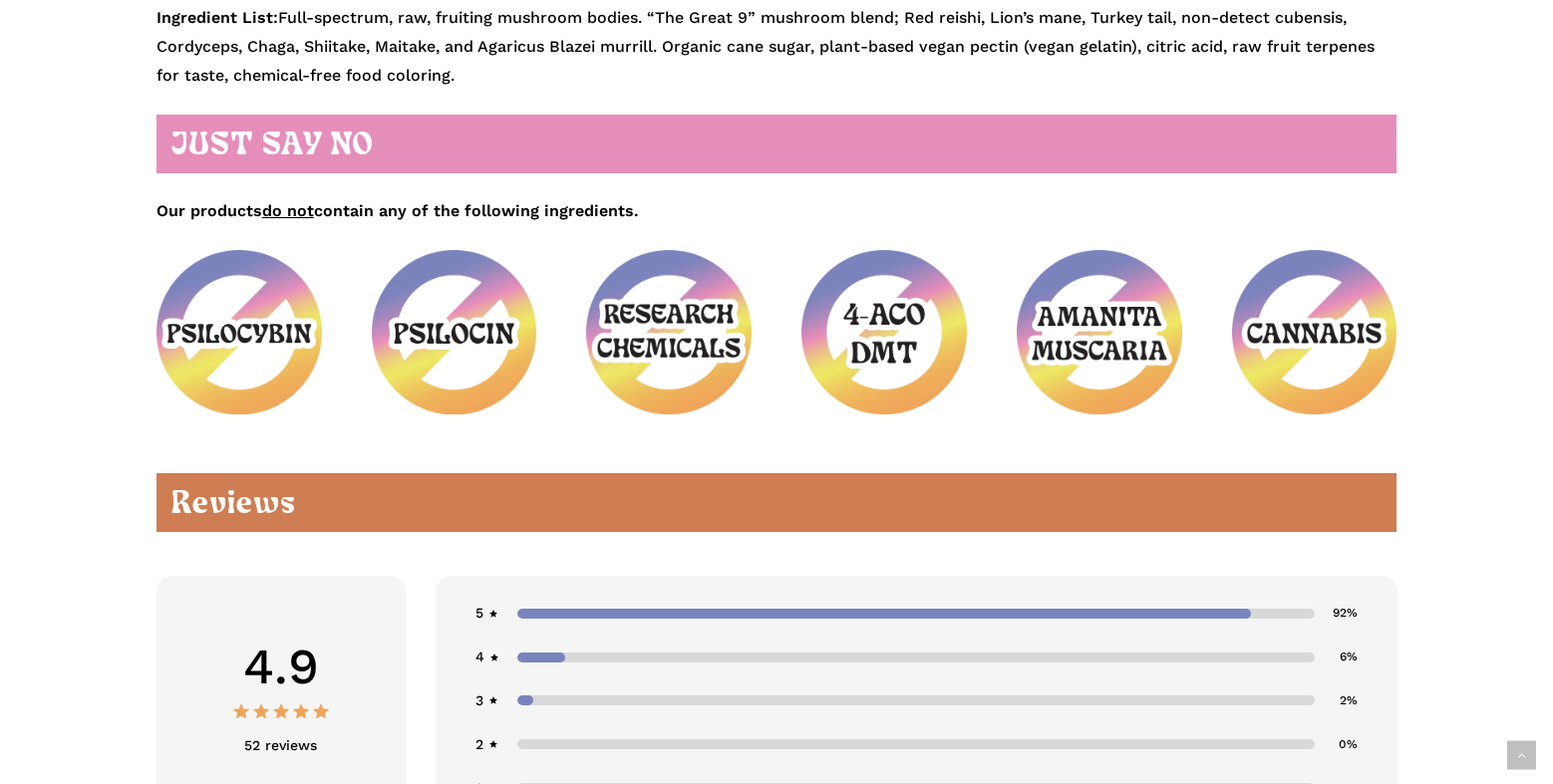 click at bounding box center (239, 332) 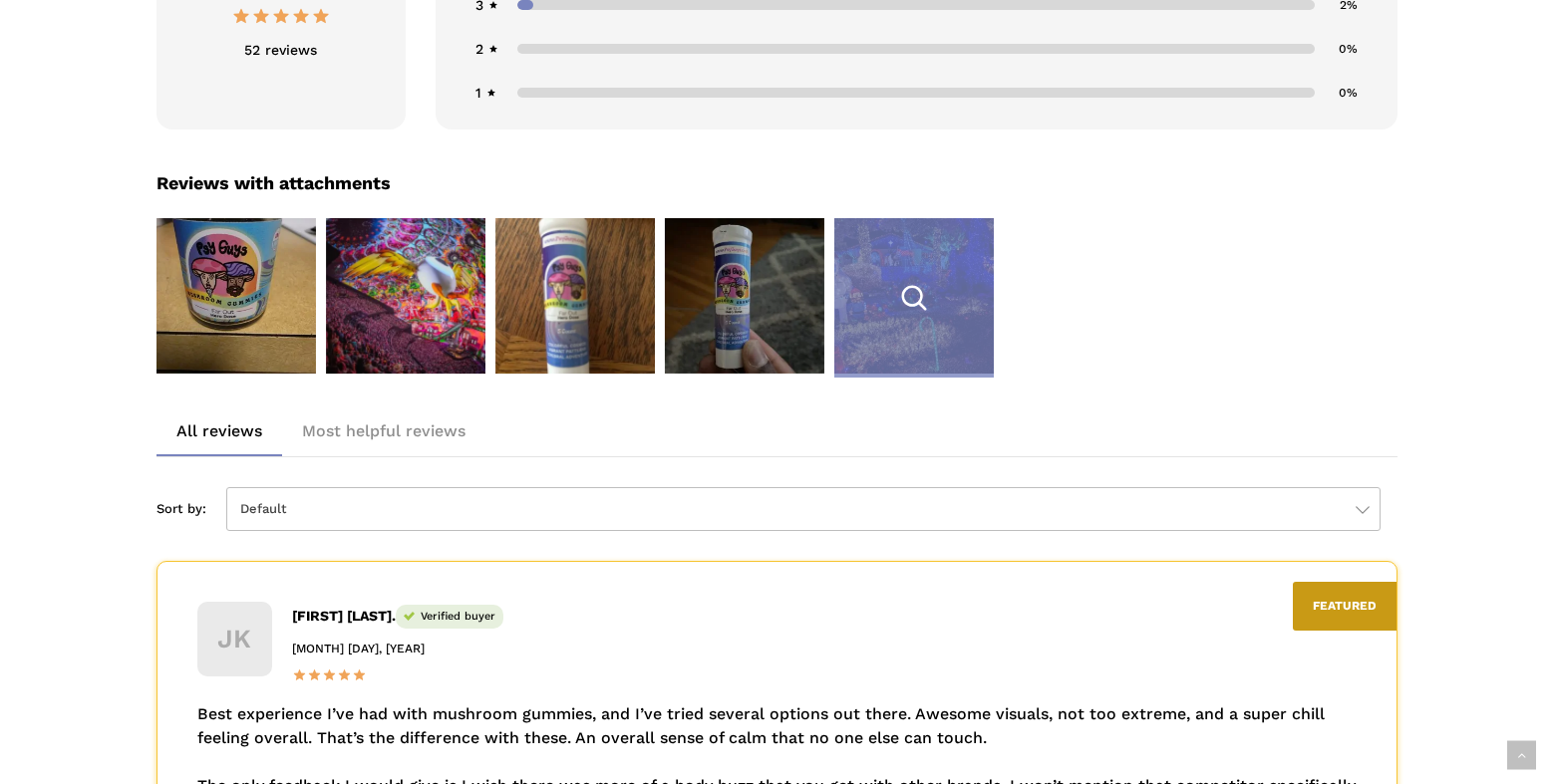 scroll, scrollTop: 3487, scrollLeft: 0, axis: vertical 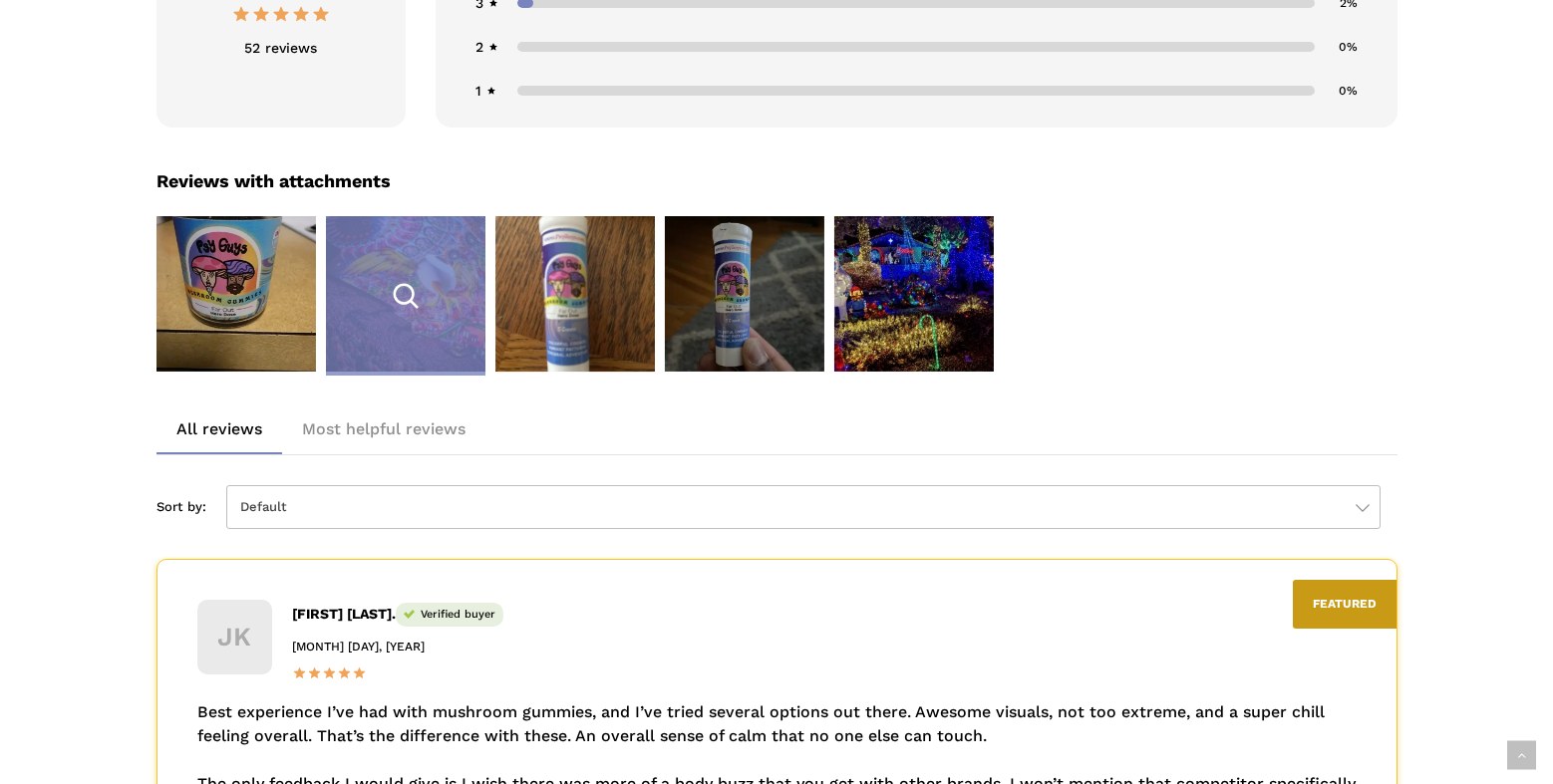 click at bounding box center [406, 296] 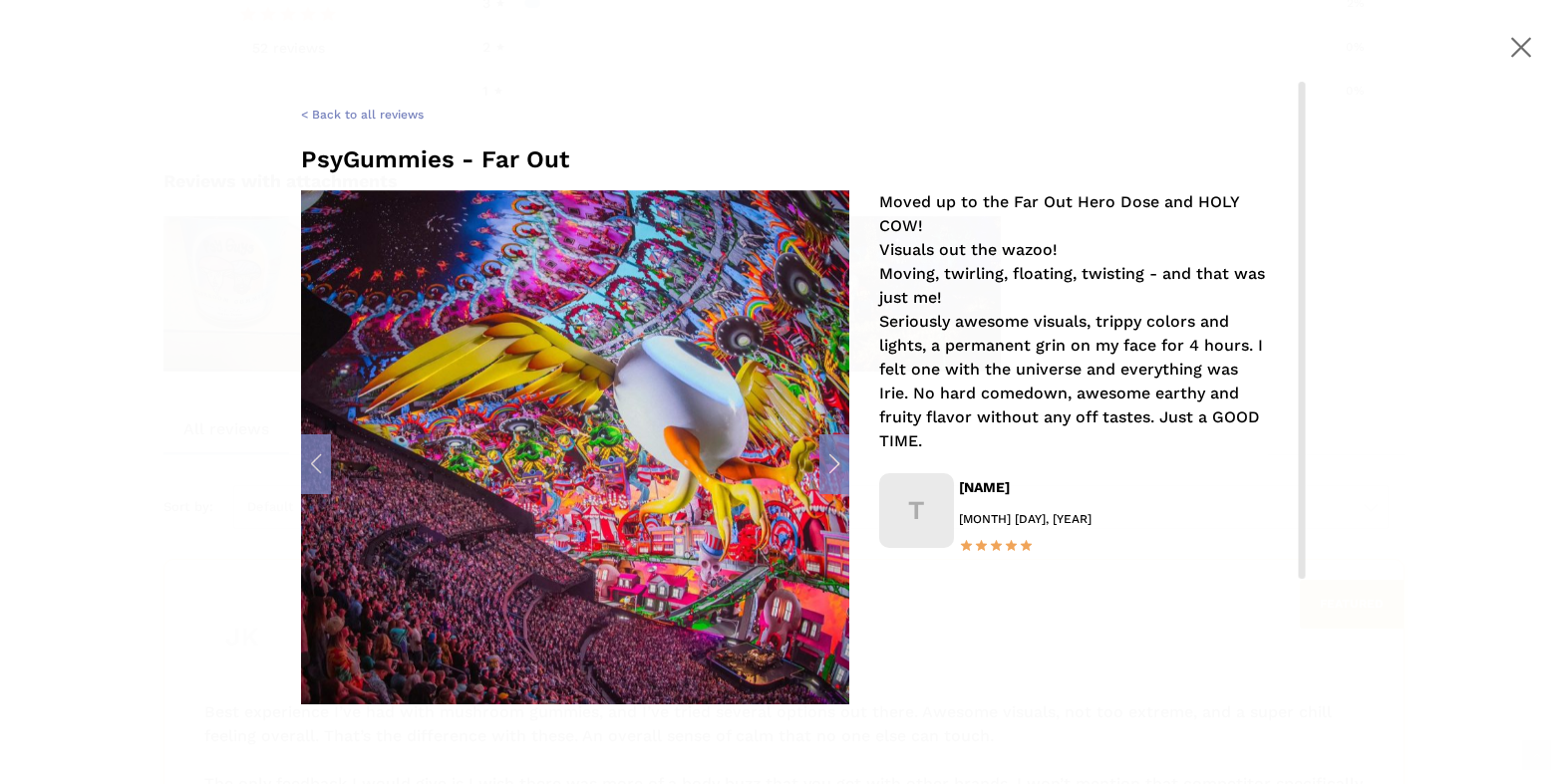 click at bounding box center [1521, 47] 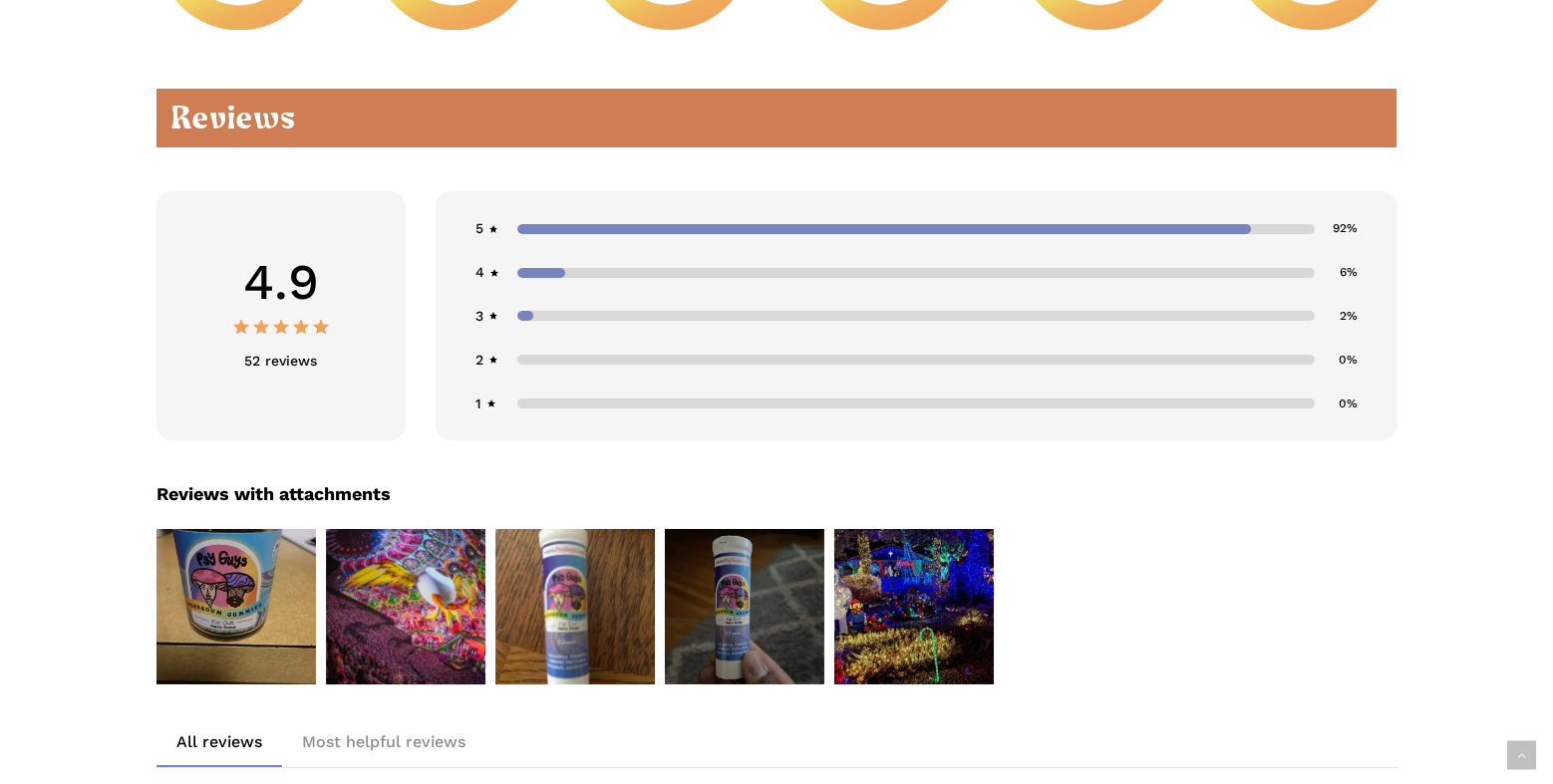 scroll, scrollTop: 3188, scrollLeft: 0, axis: vertical 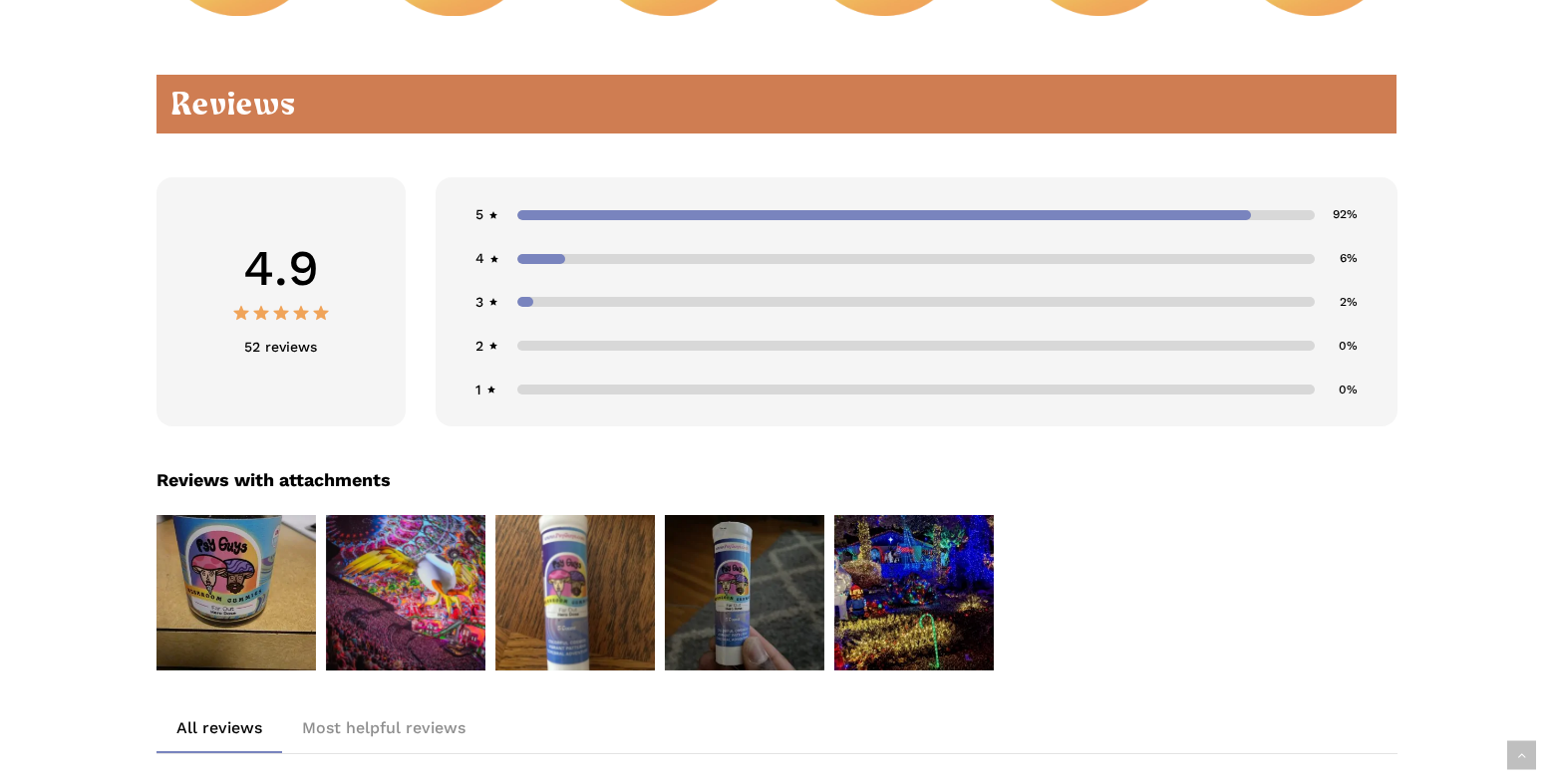 click at bounding box center [916, 302] 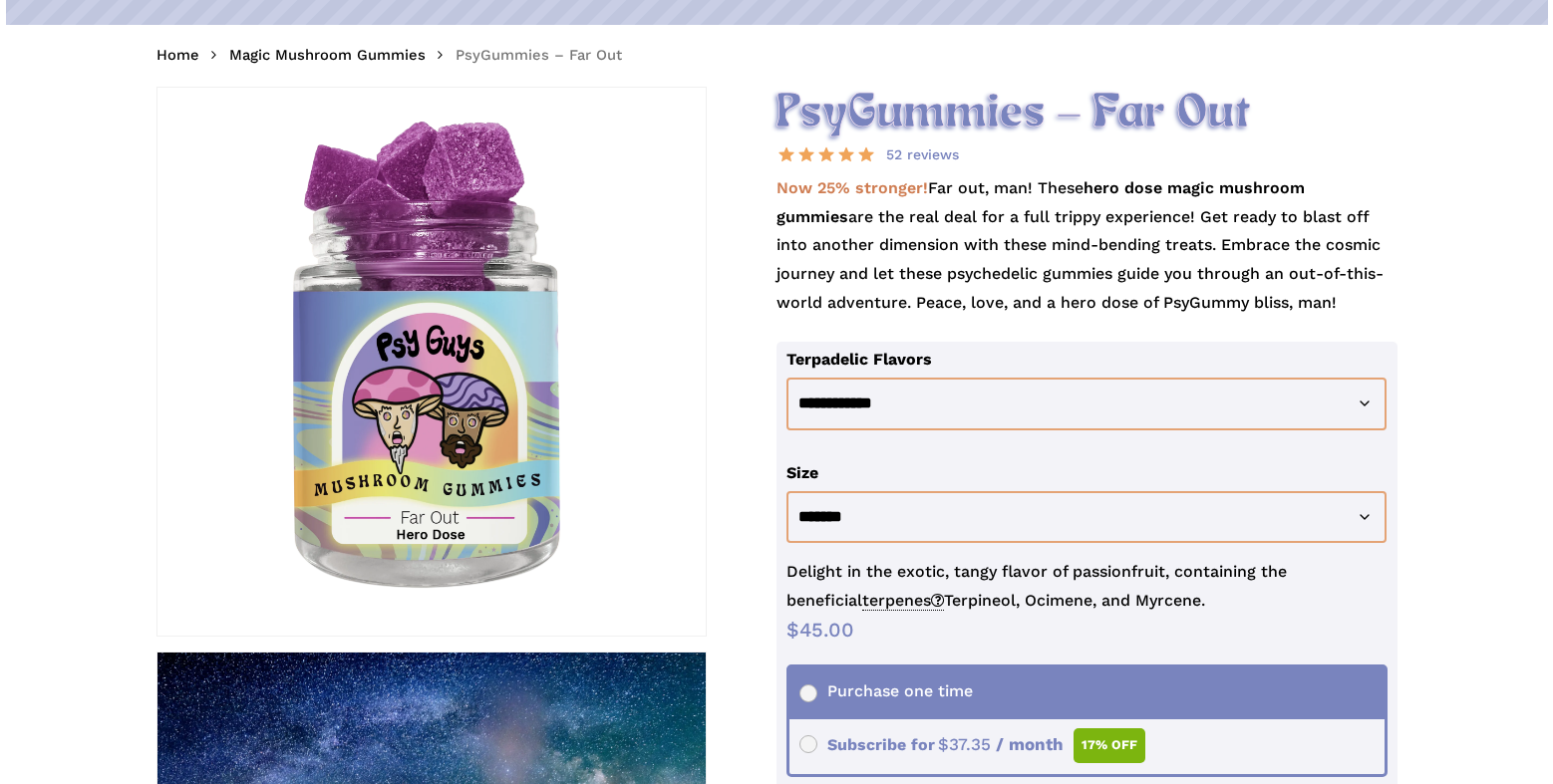 scroll, scrollTop: 199, scrollLeft: 0, axis: vertical 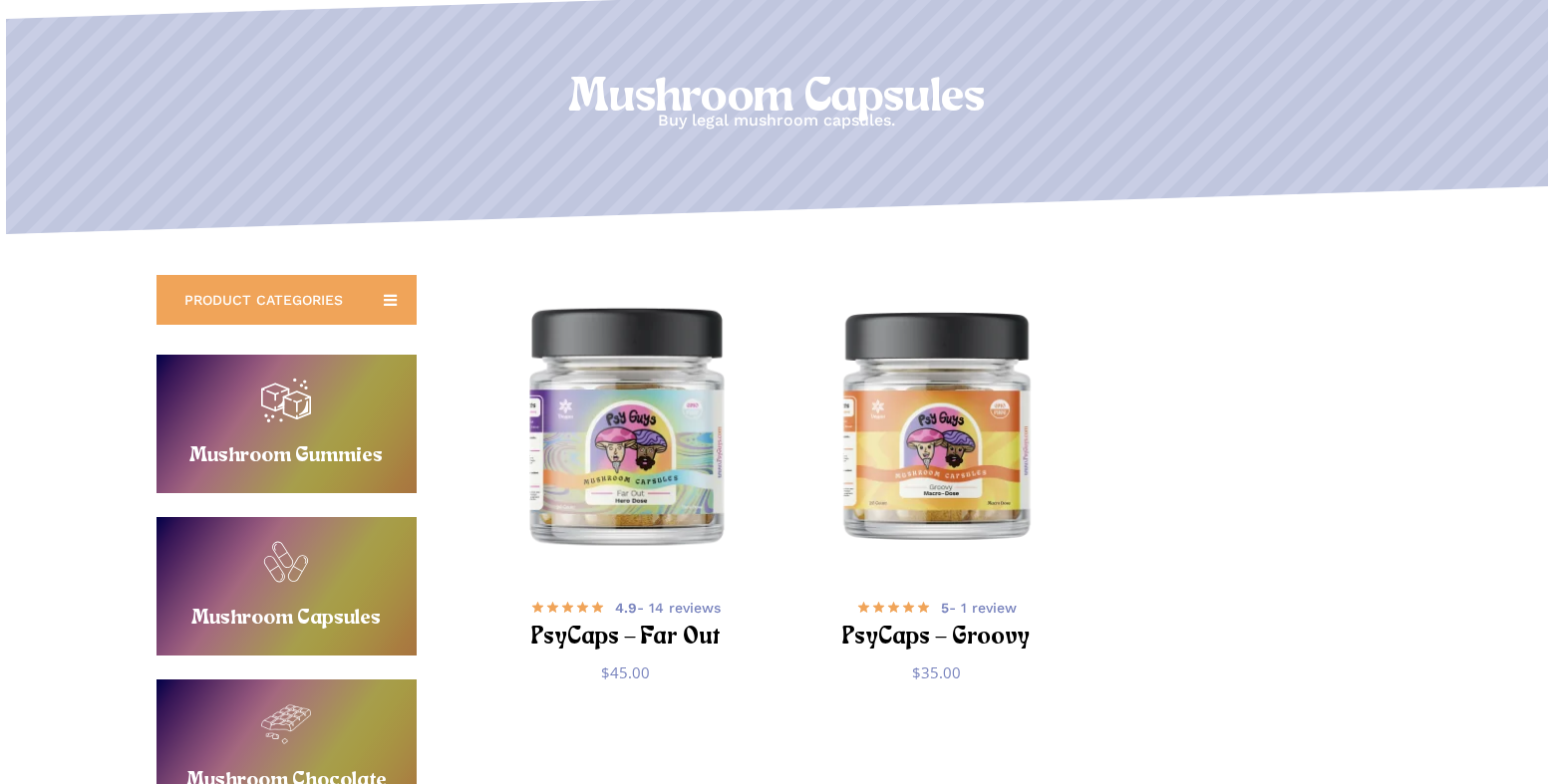 click at bounding box center [626, 424] 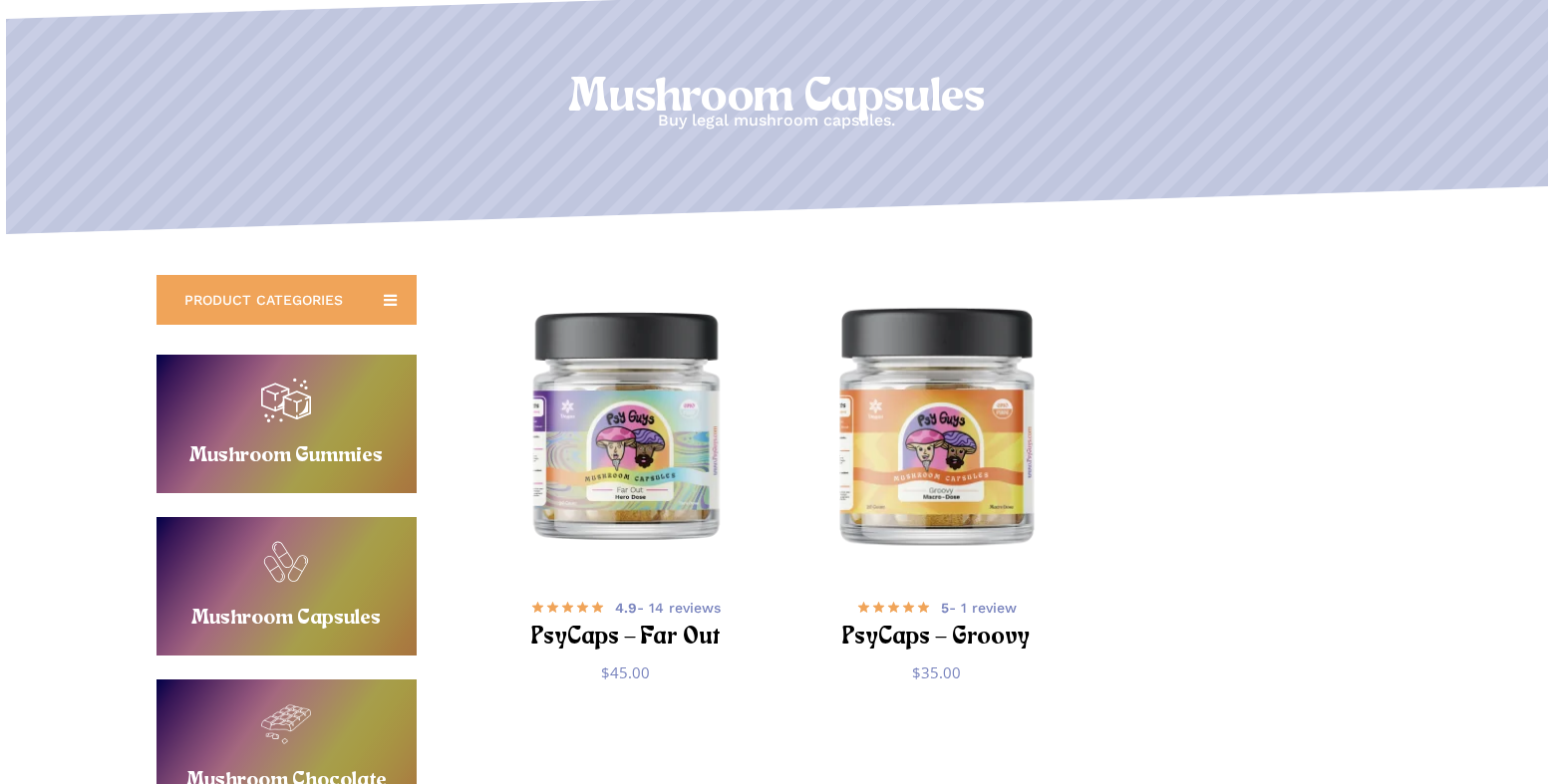 click at bounding box center [936, 424] 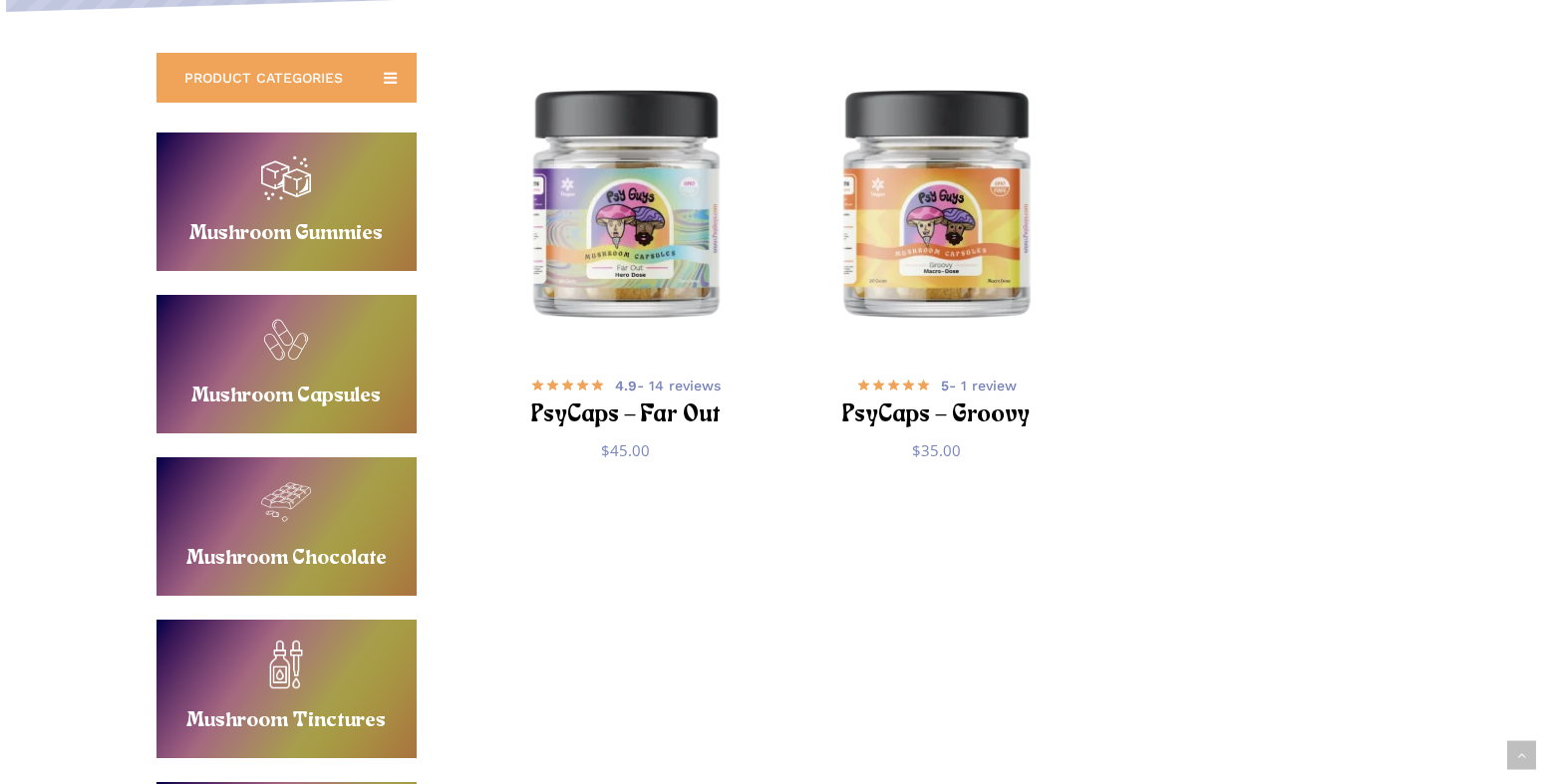 scroll, scrollTop: 498, scrollLeft: 0, axis: vertical 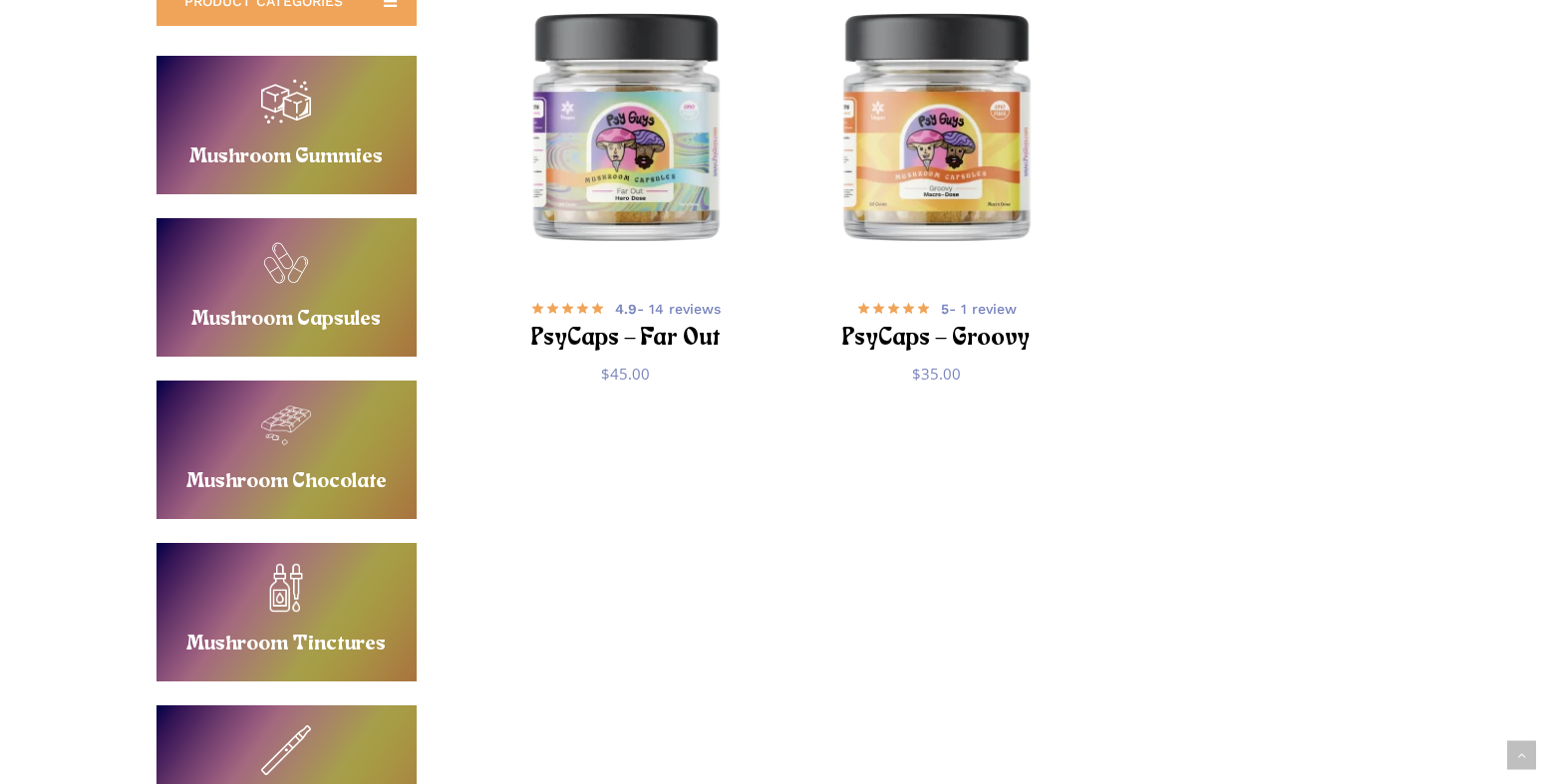 click on "Buy Mushroom Chocolate" at bounding box center (286, 449) 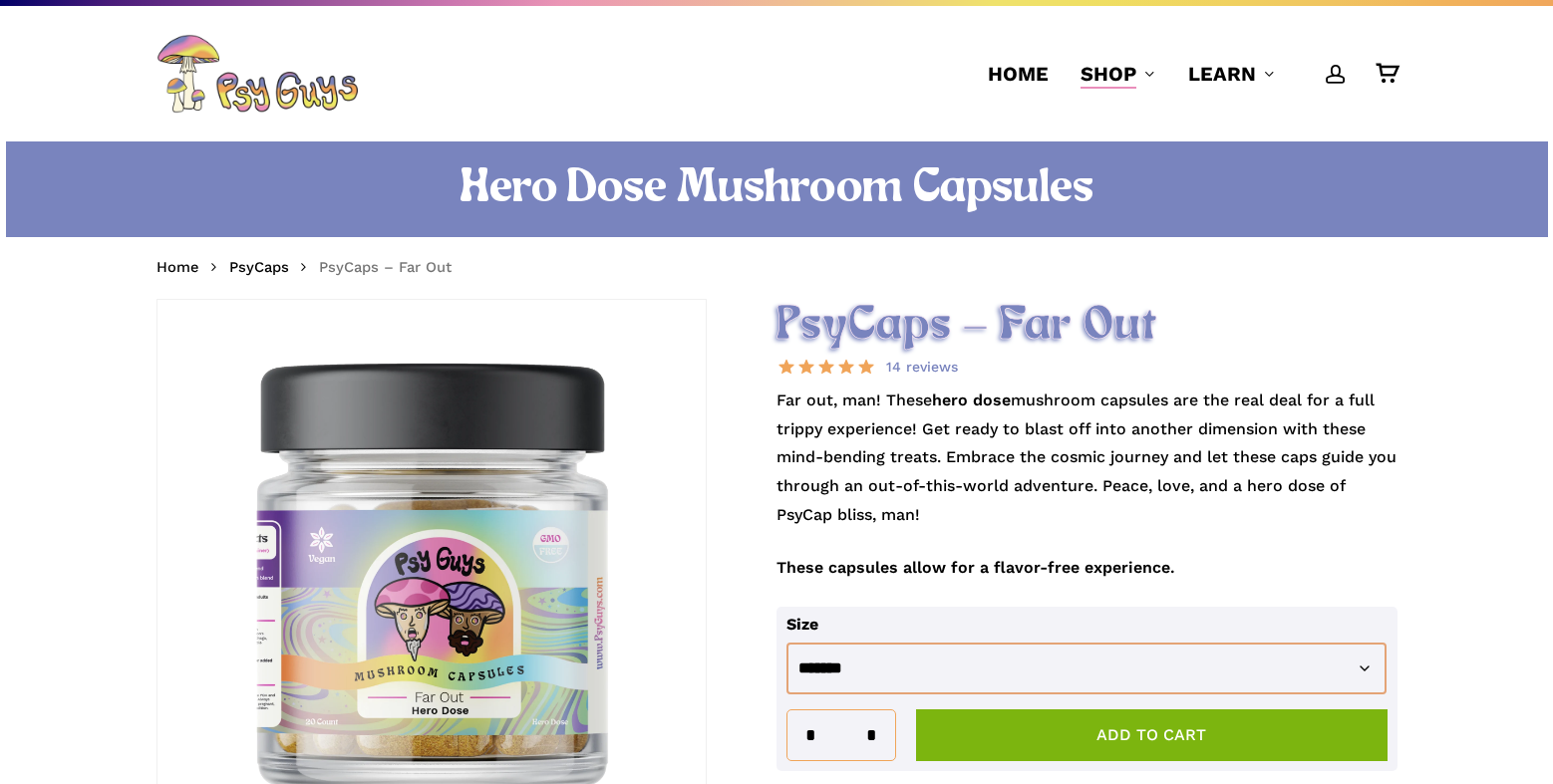 scroll, scrollTop: 0, scrollLeft: 0, axis: both 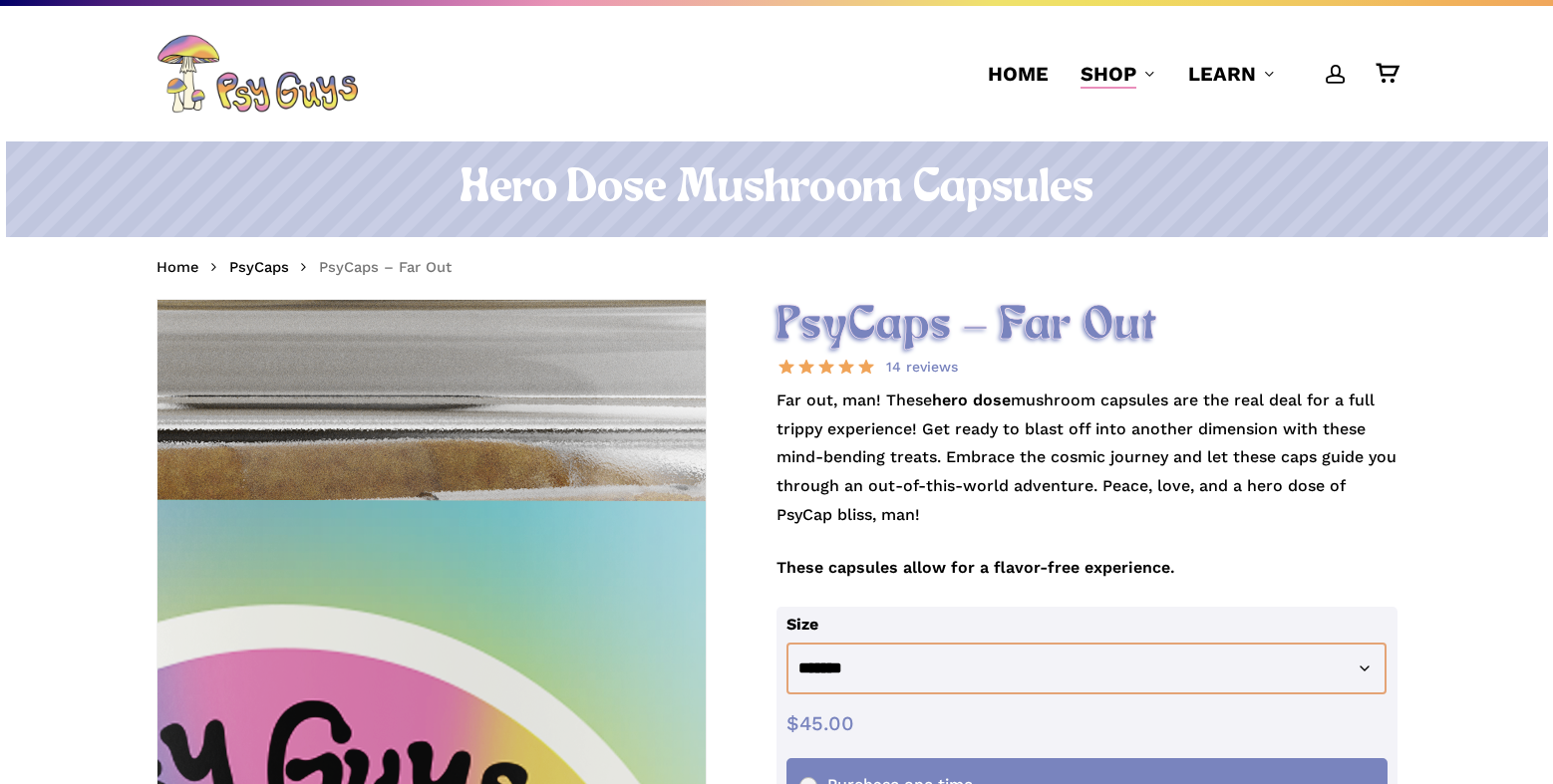 drag, startPoint x: 510, startPoint y: 510, endPoint x: 474, endPoint y: 512, distance: 36.05551 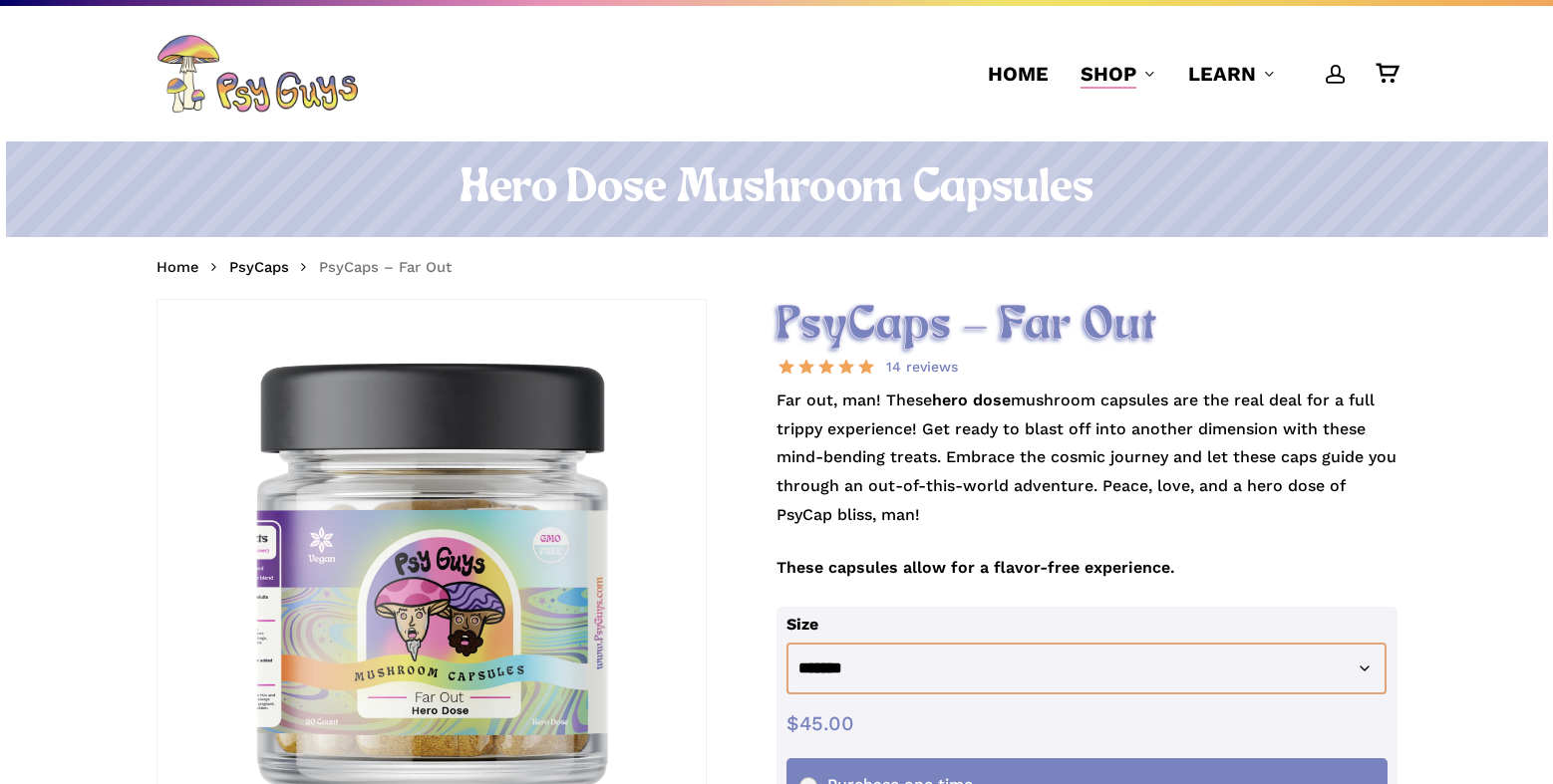 drag, startPoint x: 474, startPoint y: 512, endPoint x: 439, endPoint y: 525, distance: 37.33631 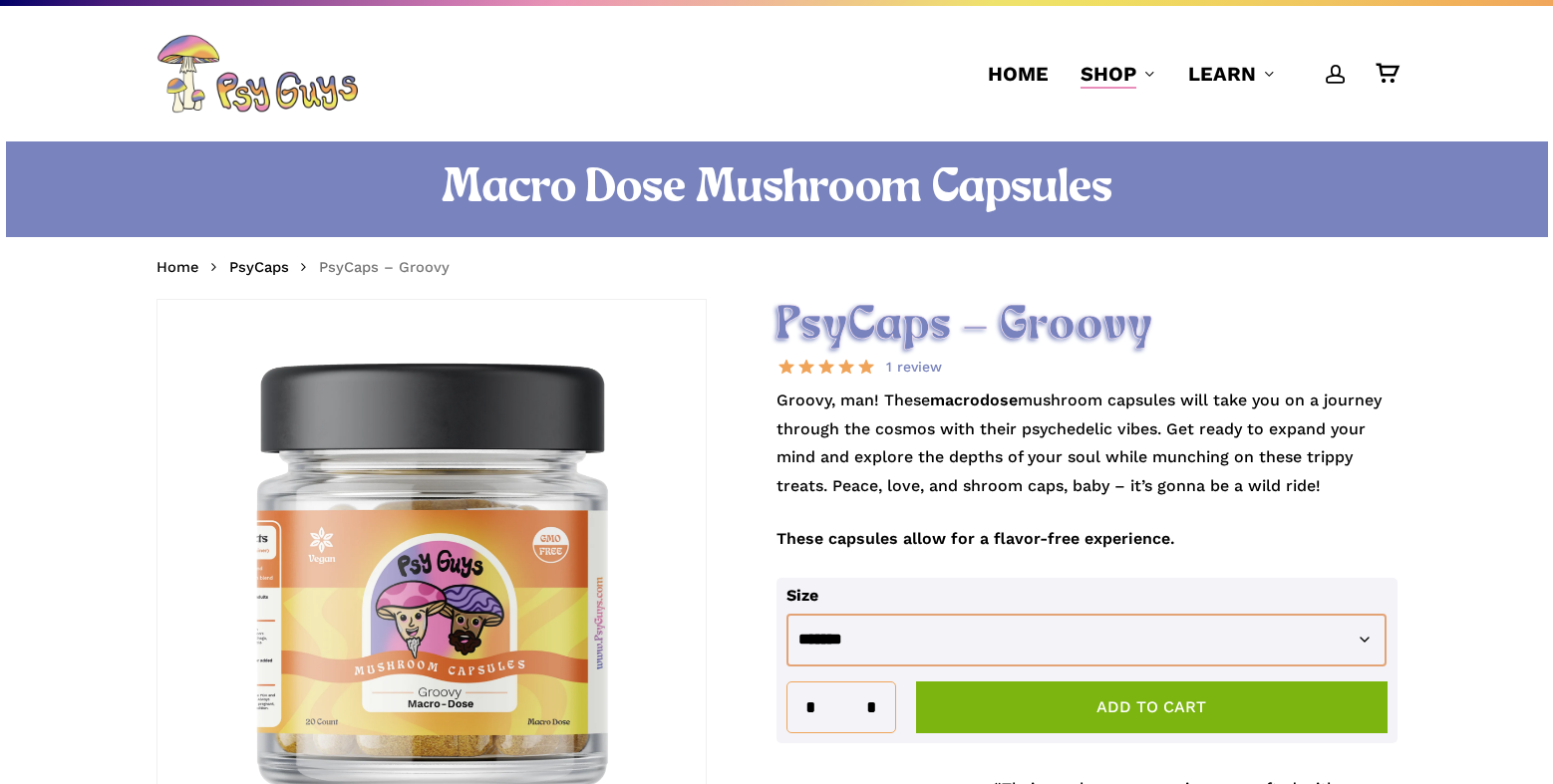 scroll, scrollTop: 0, scrollLeft: 0, axis: both 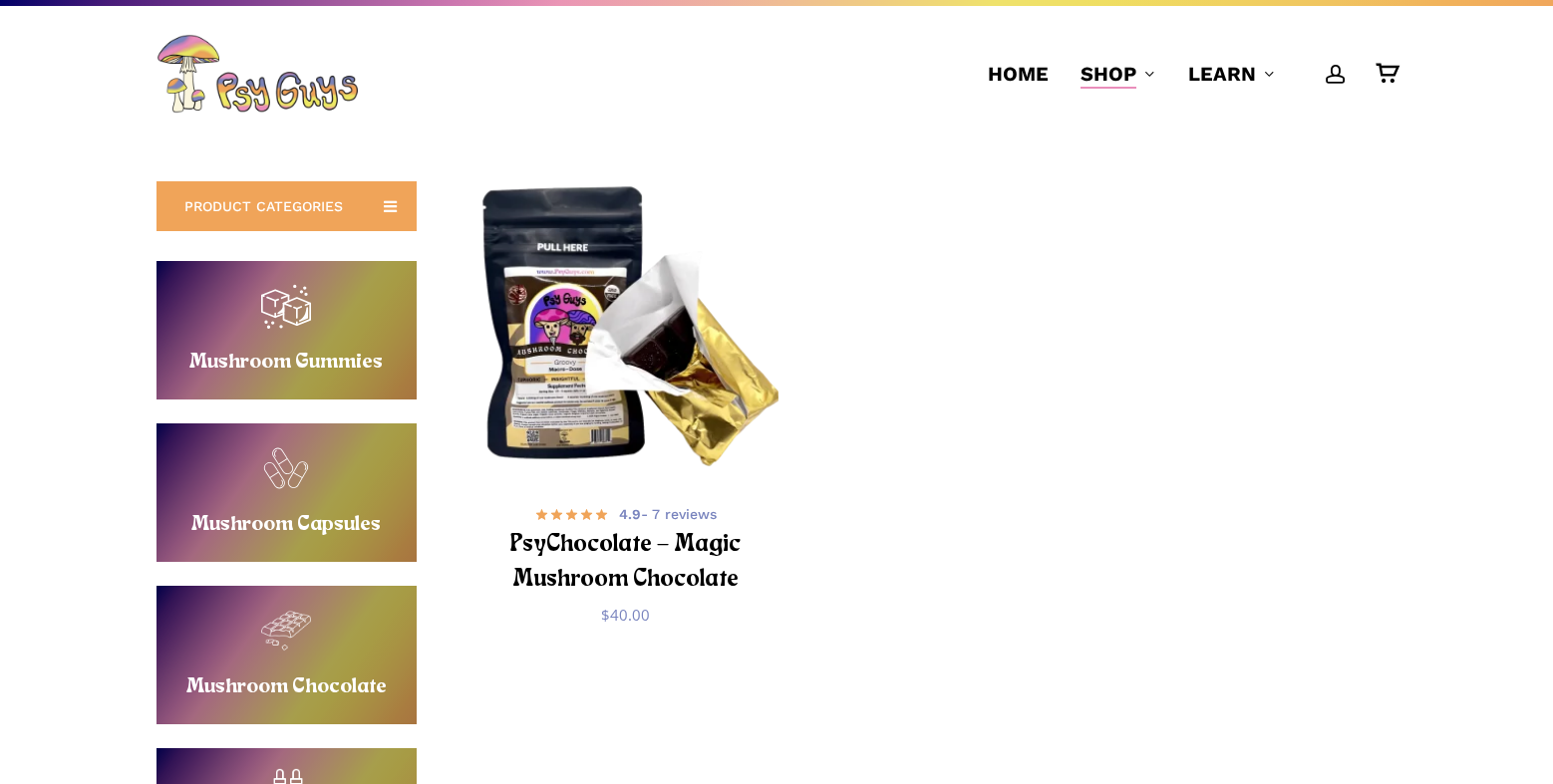 click at bounding box center (626, 331) 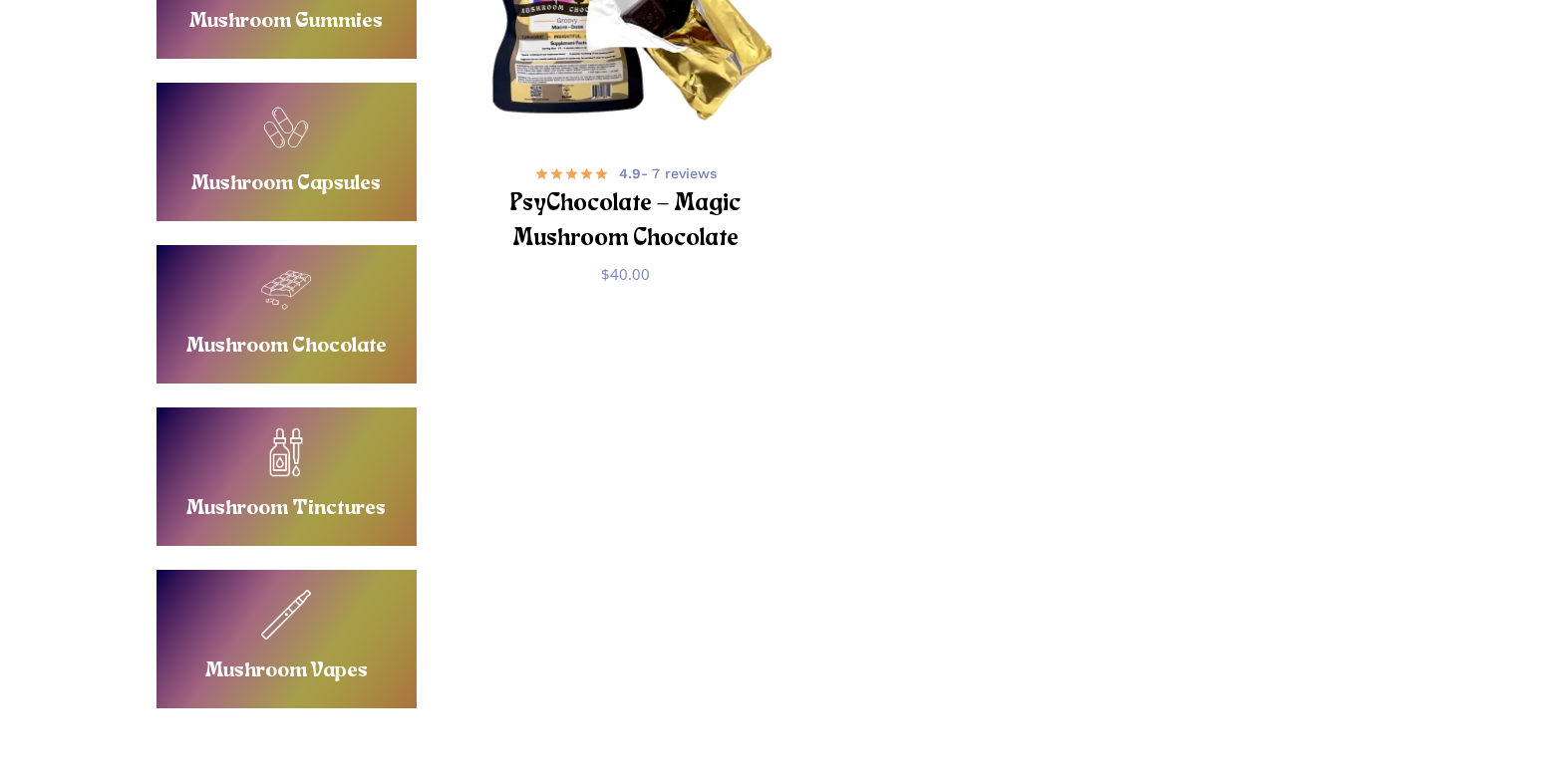 scroll, scrollTop: 398, scrollLeft: 0, axis: vertical 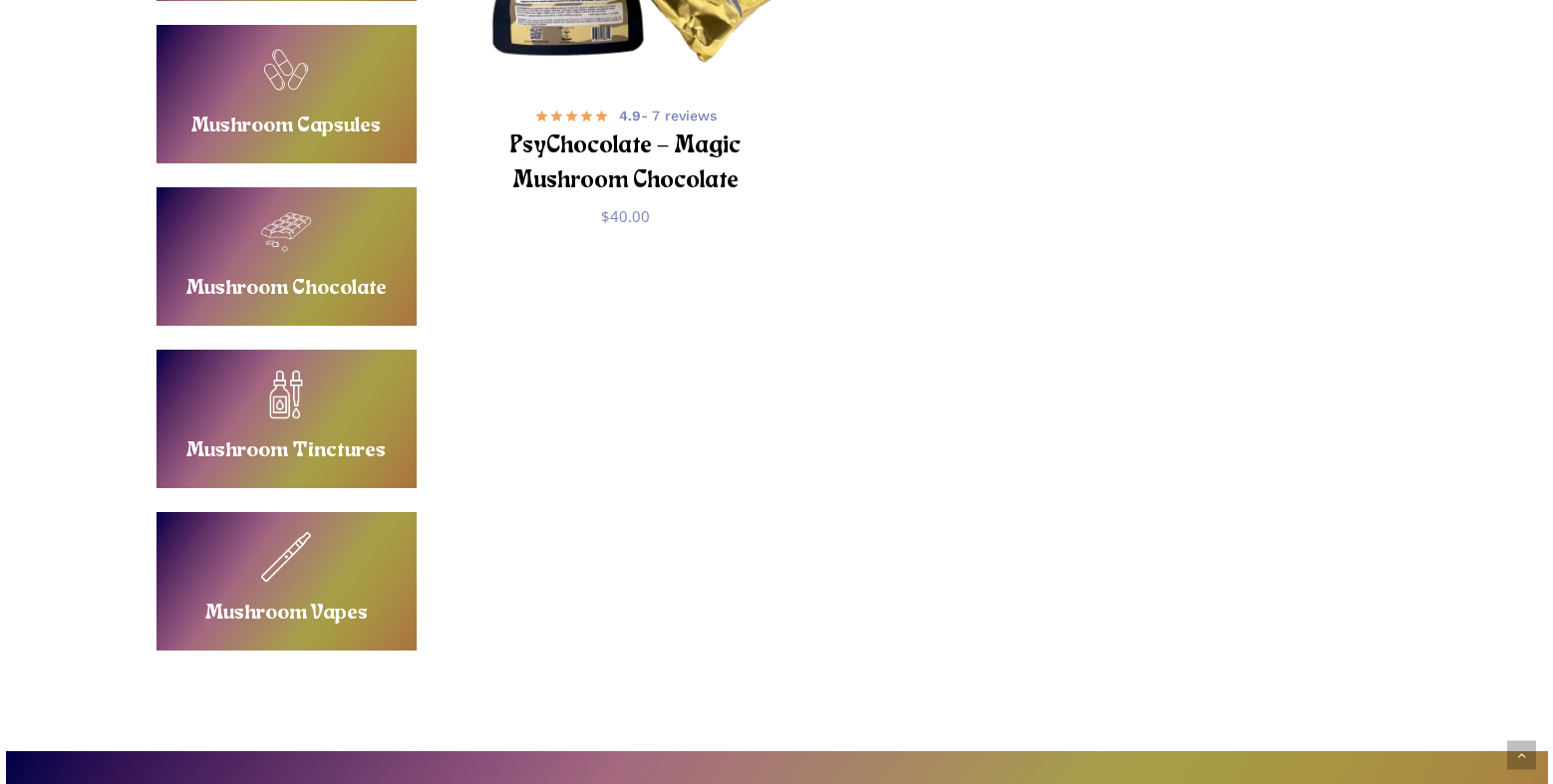 click on "Buy Mushroom Tinctures" at bounding box center (286, 418) 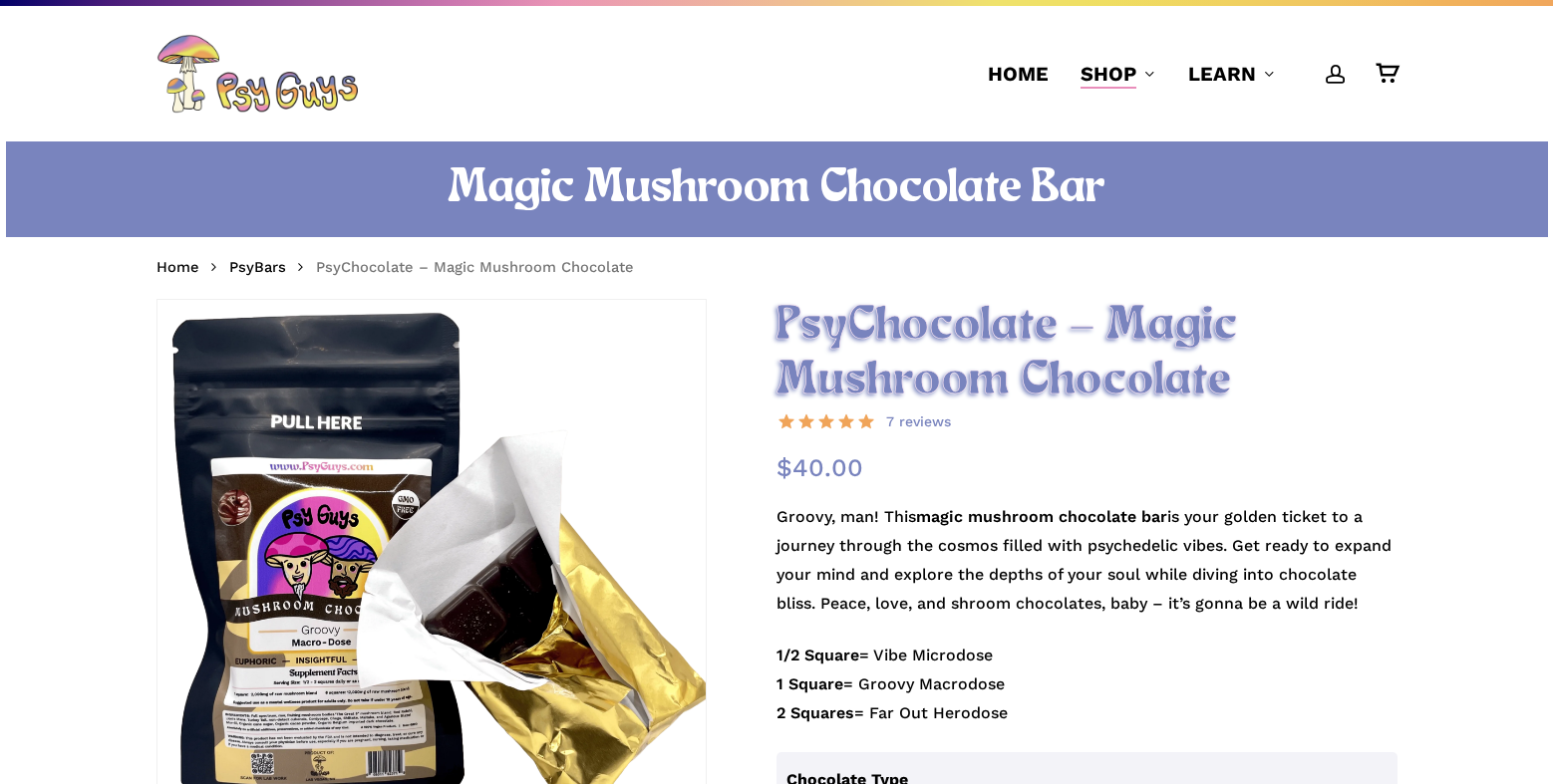 scroll, scrollTop: 0, scrollLeft: 0, axis: both 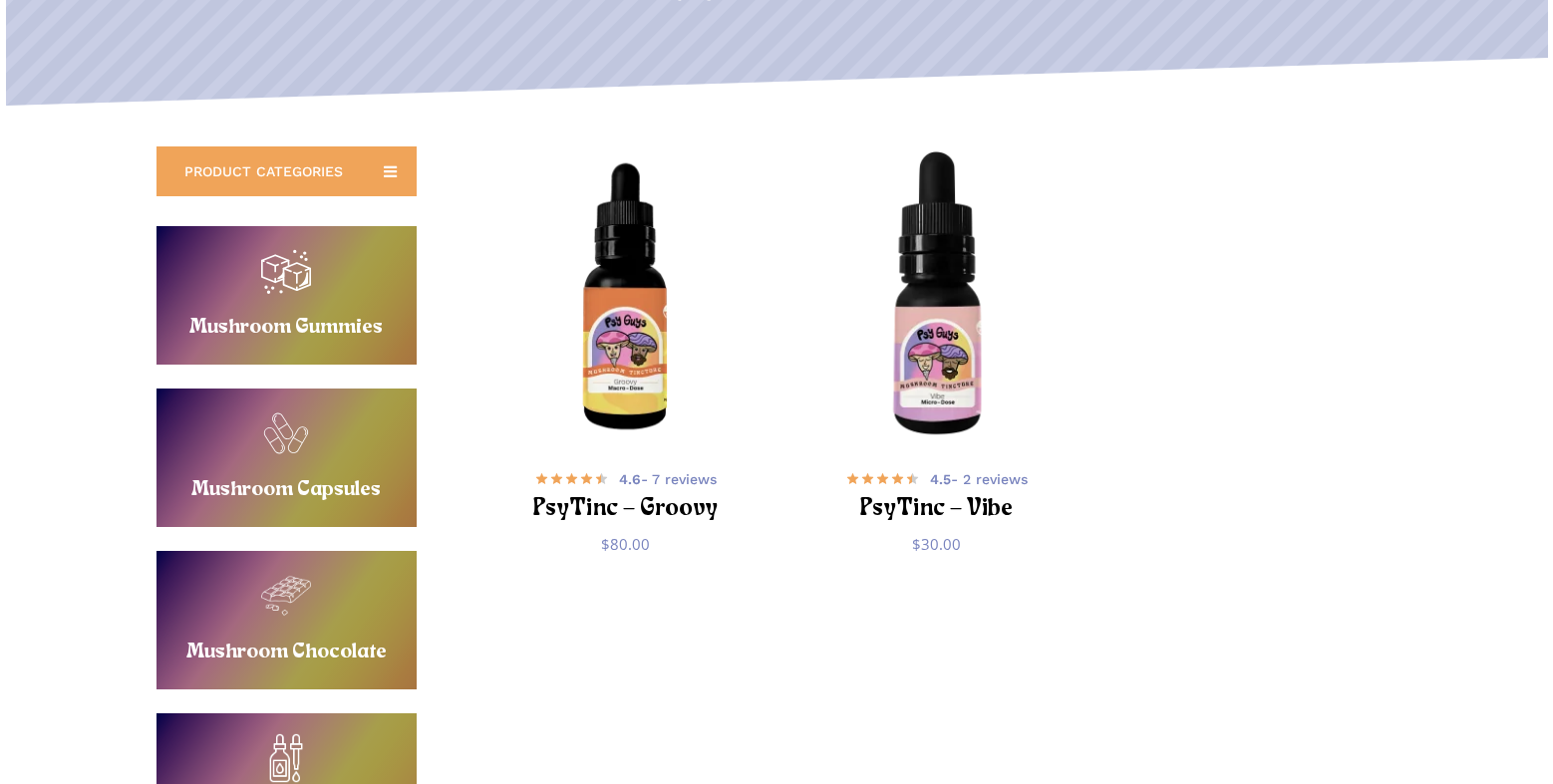 click at bounding box center (626, 296) 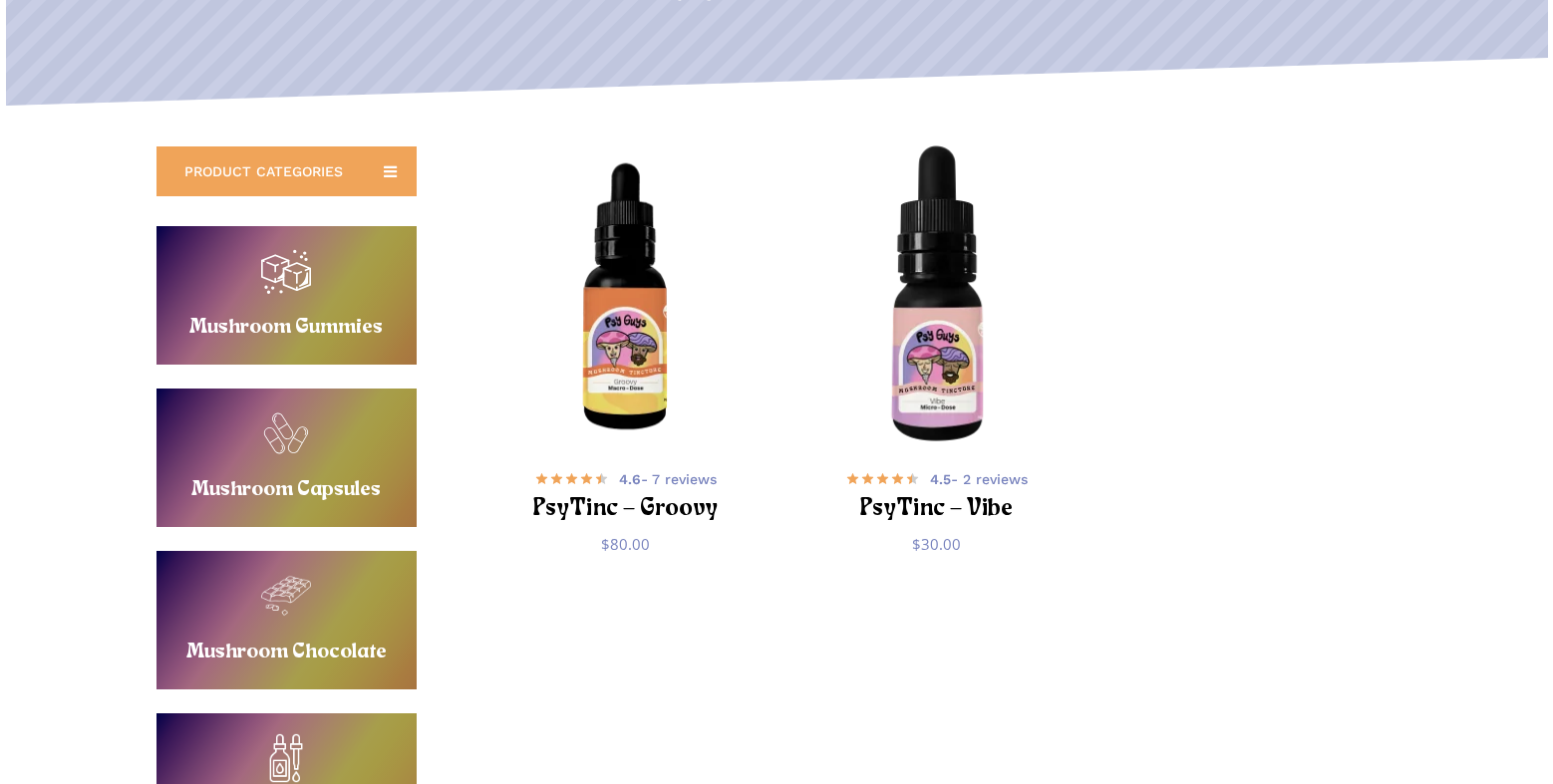 click at bounding box center [936, 296] 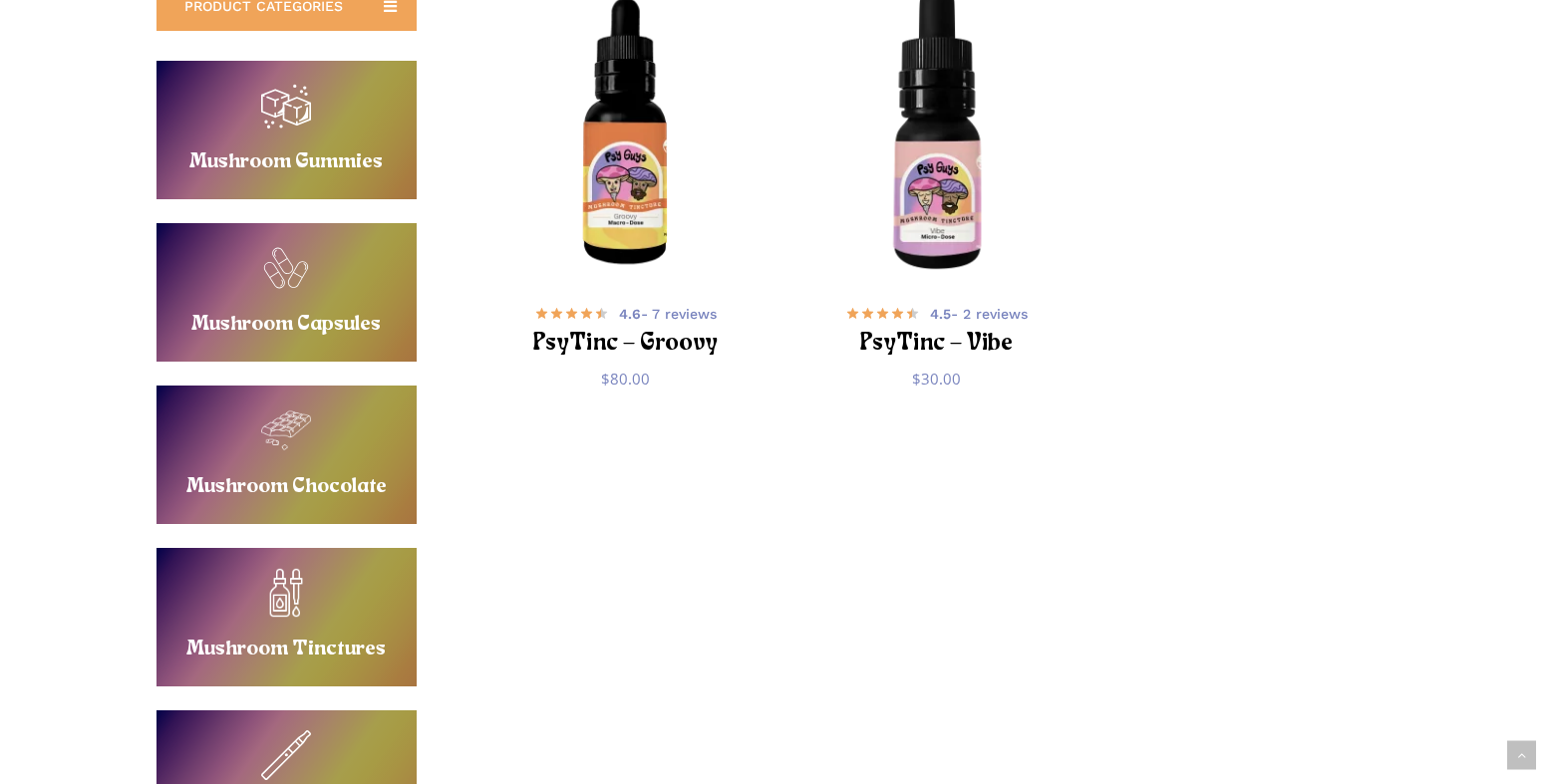 scroll, scrollTop: 627, scrollLeft: 0, axis: vertical 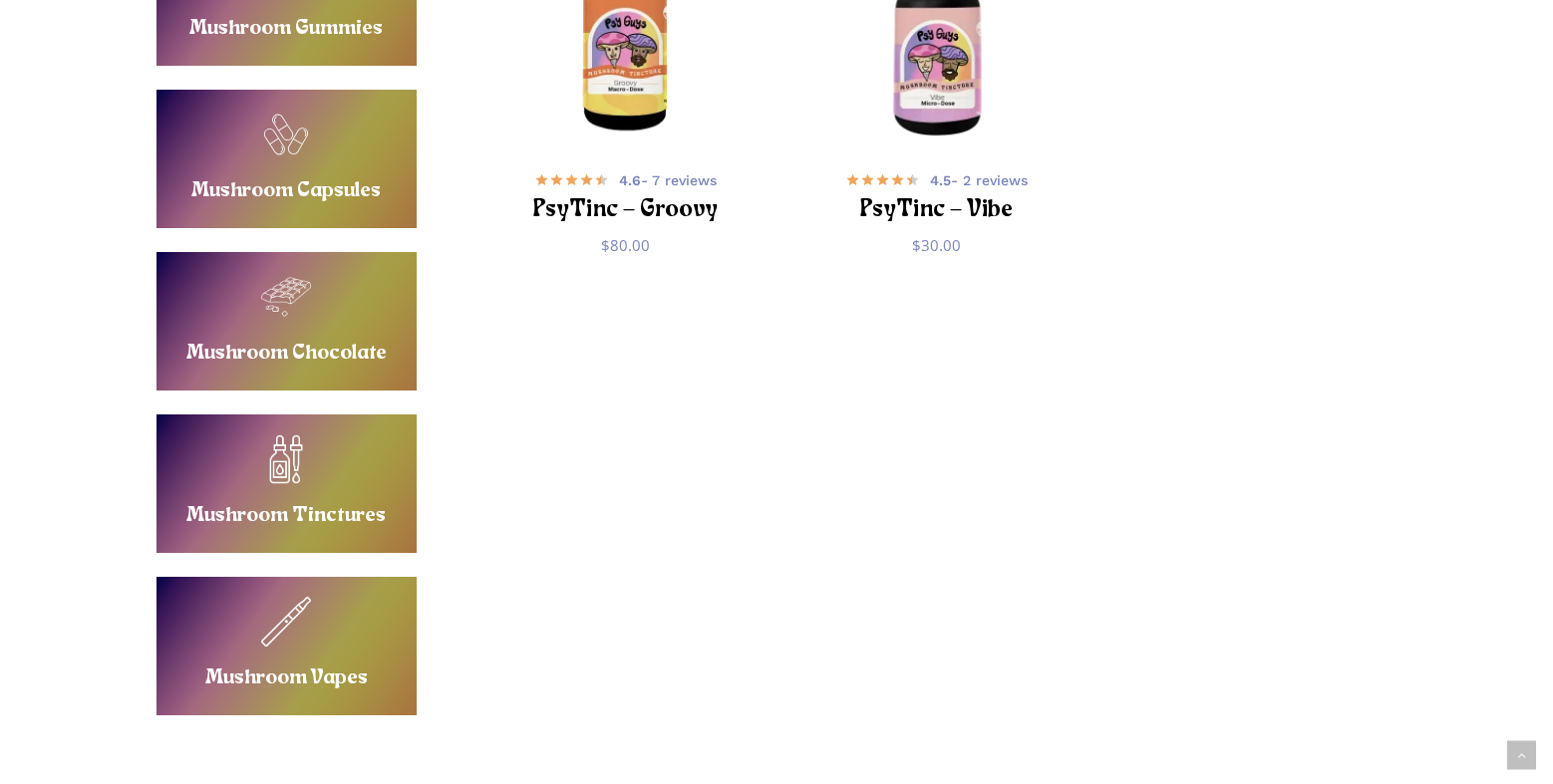 click on "Buy Mushroom Vapes" at bounding box center (286, 646) 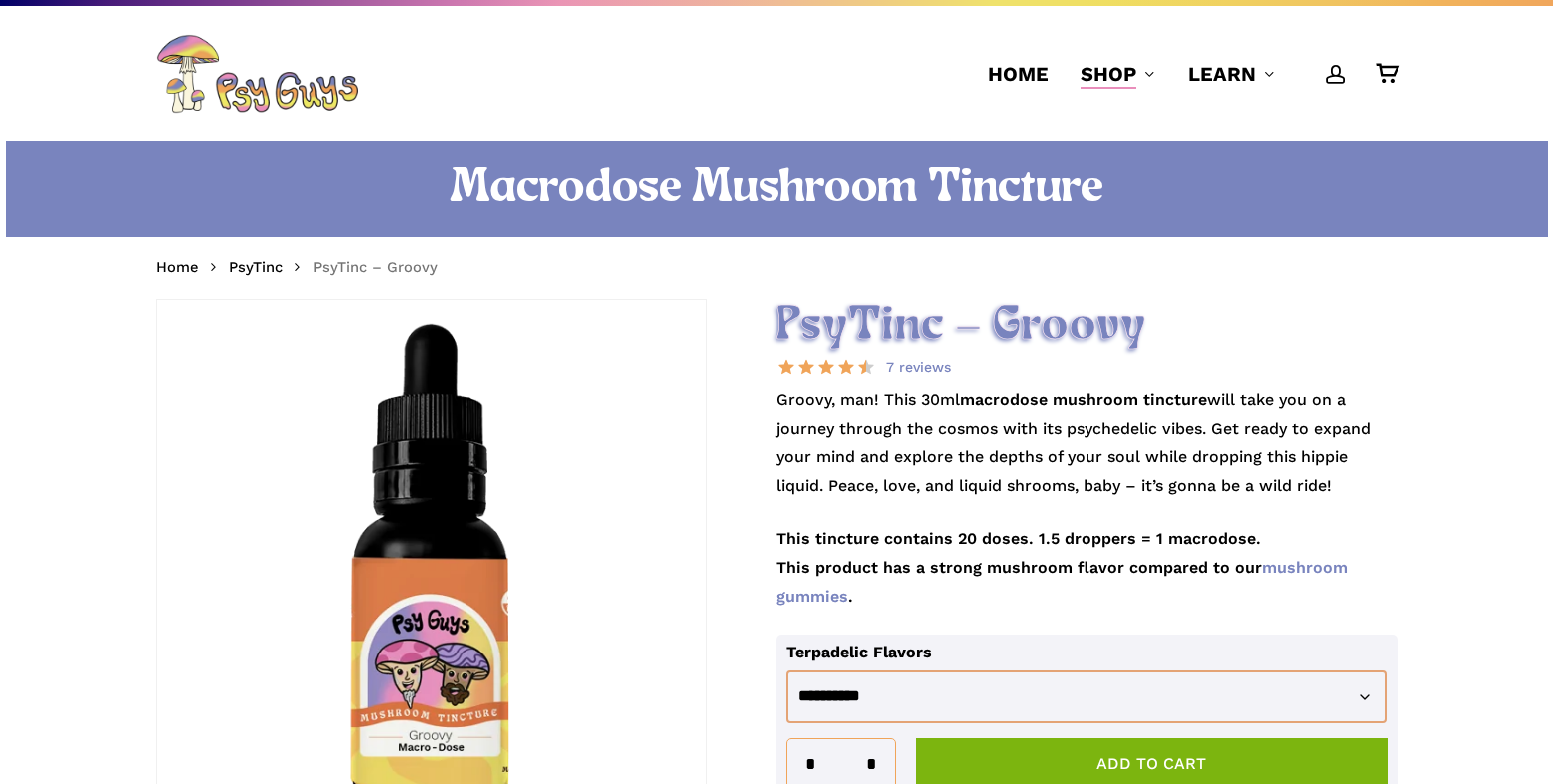 scroll, scrollTop: 0, scrollLeft: 0, axis: both 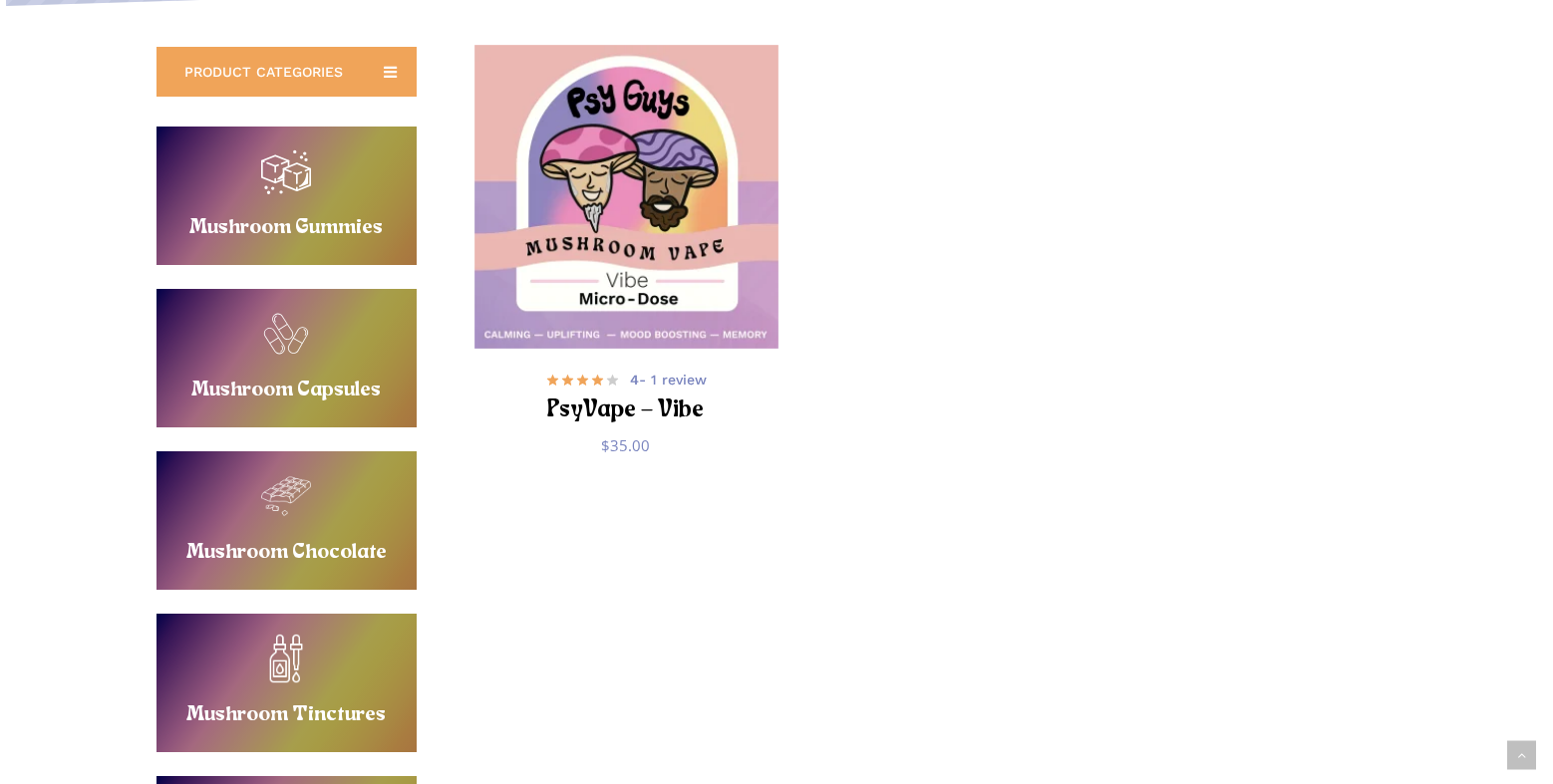 click at bounding box center [626, 196] 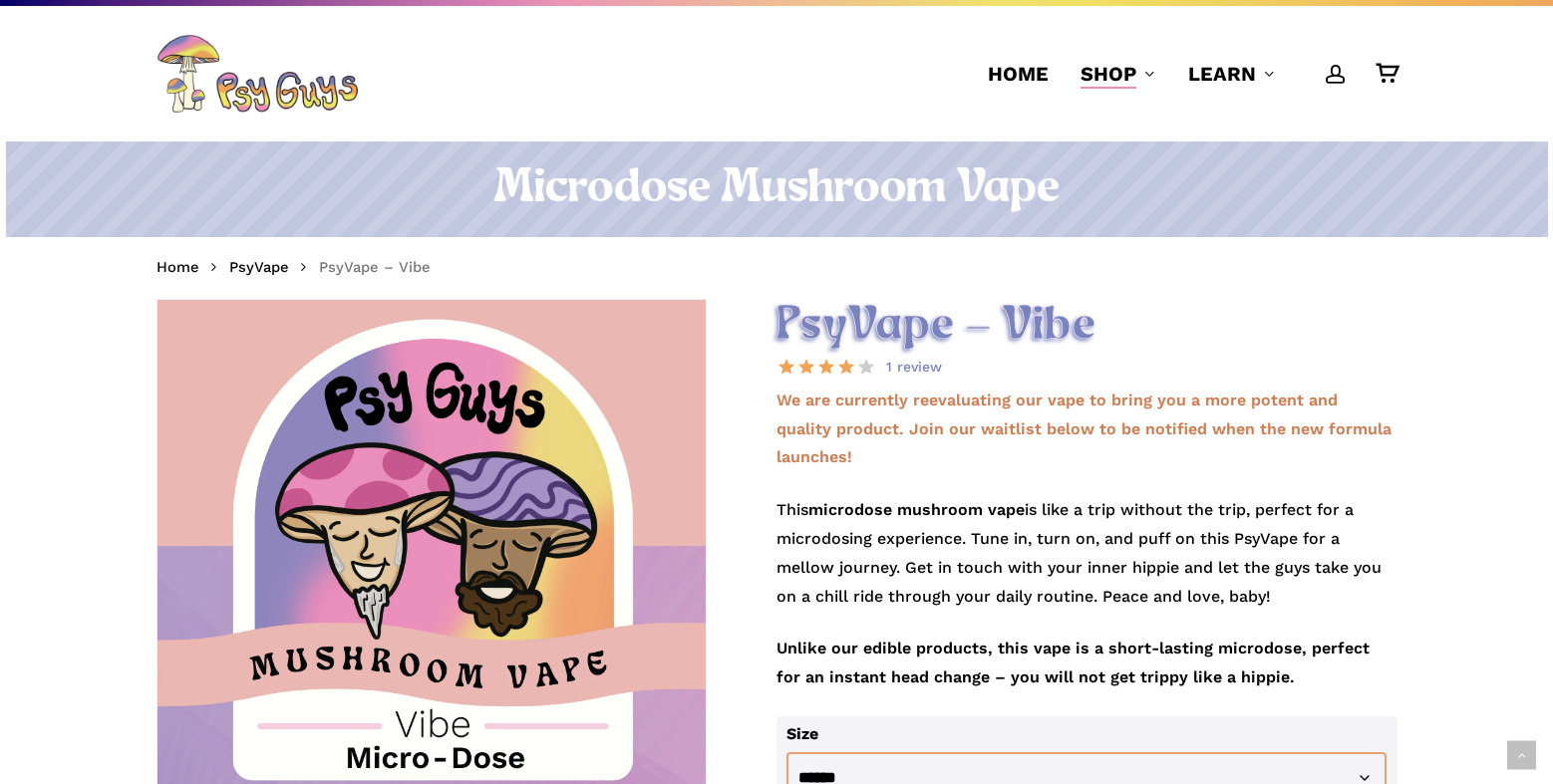 scroll, scrollTop: 498, scrollLeft: 0, axis: vertical 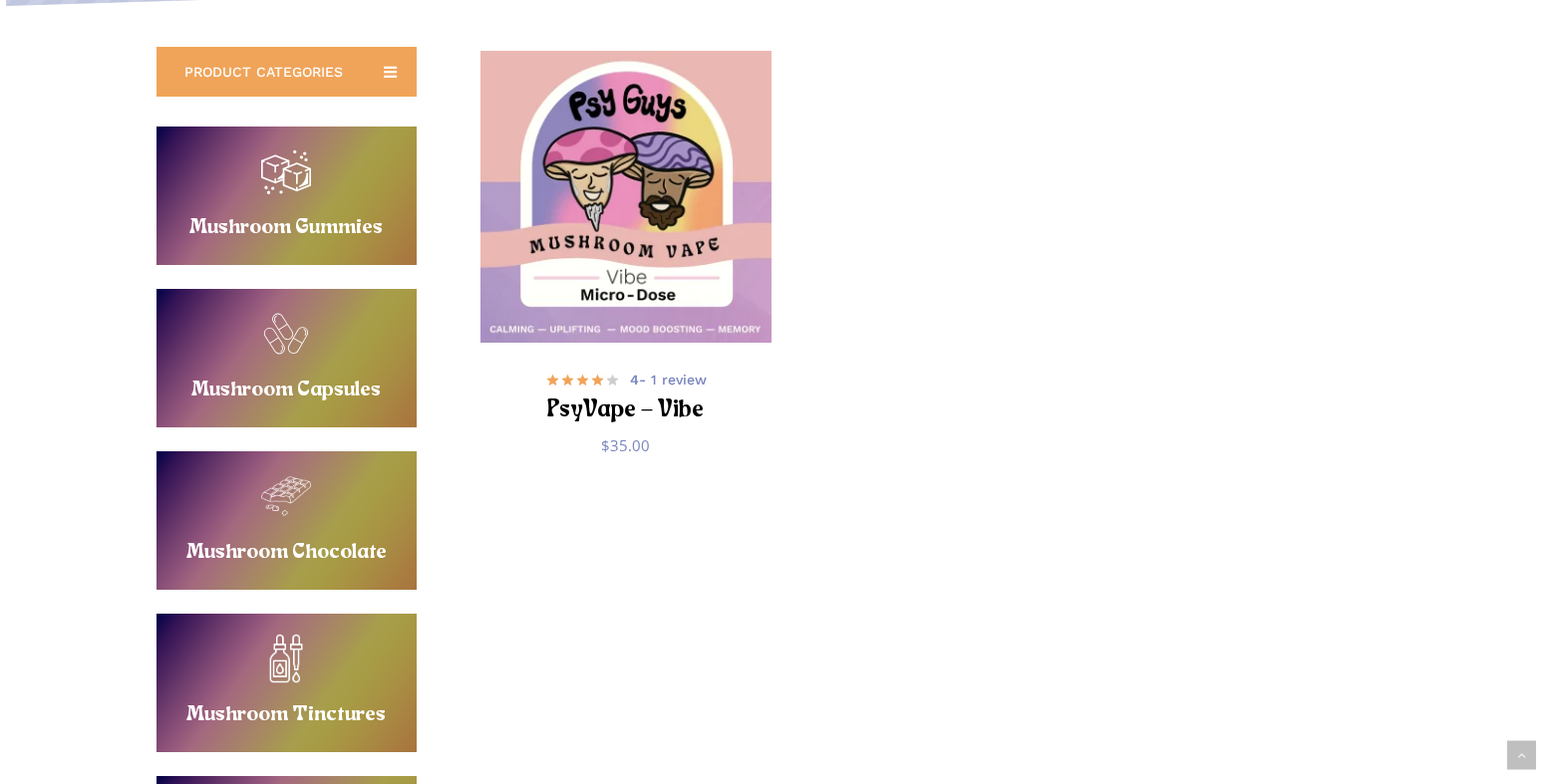 click on "Buy Mushroom Gummies" at bounding box center [286, 195] 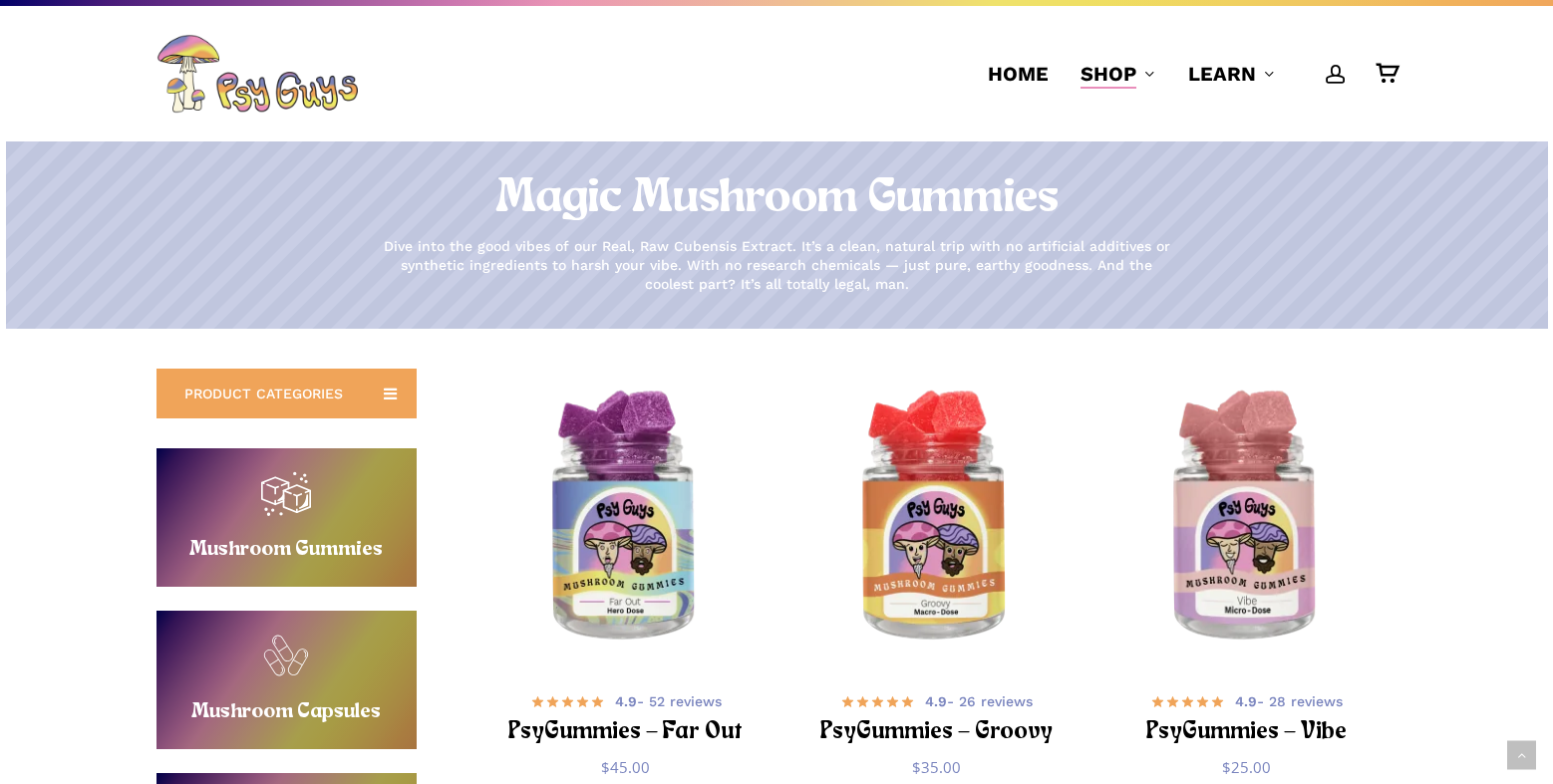 scroll, scrollTop: 1096, scrollLeft: 0, axis: vertical 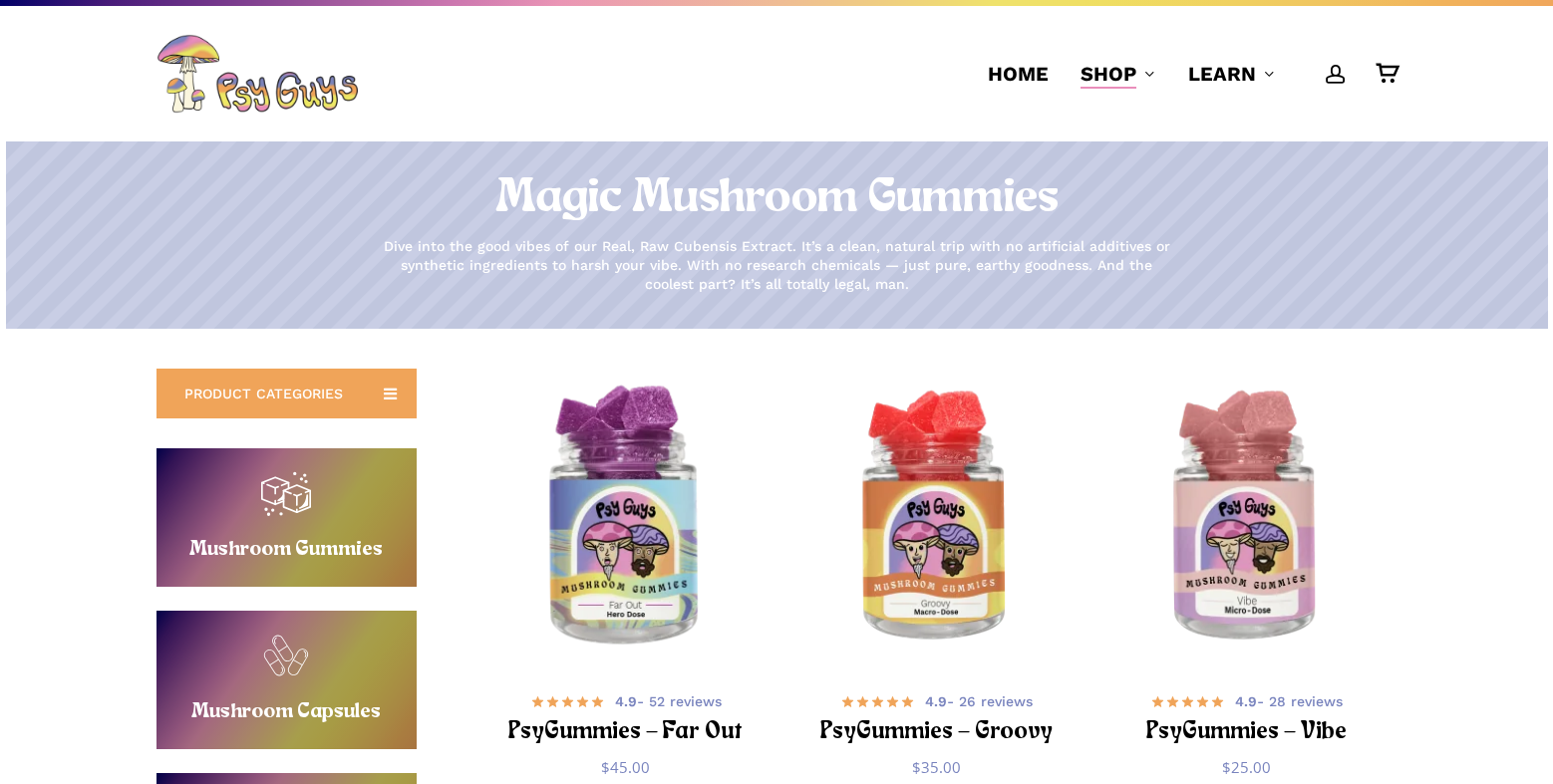 click at bounding box center [626, 518] 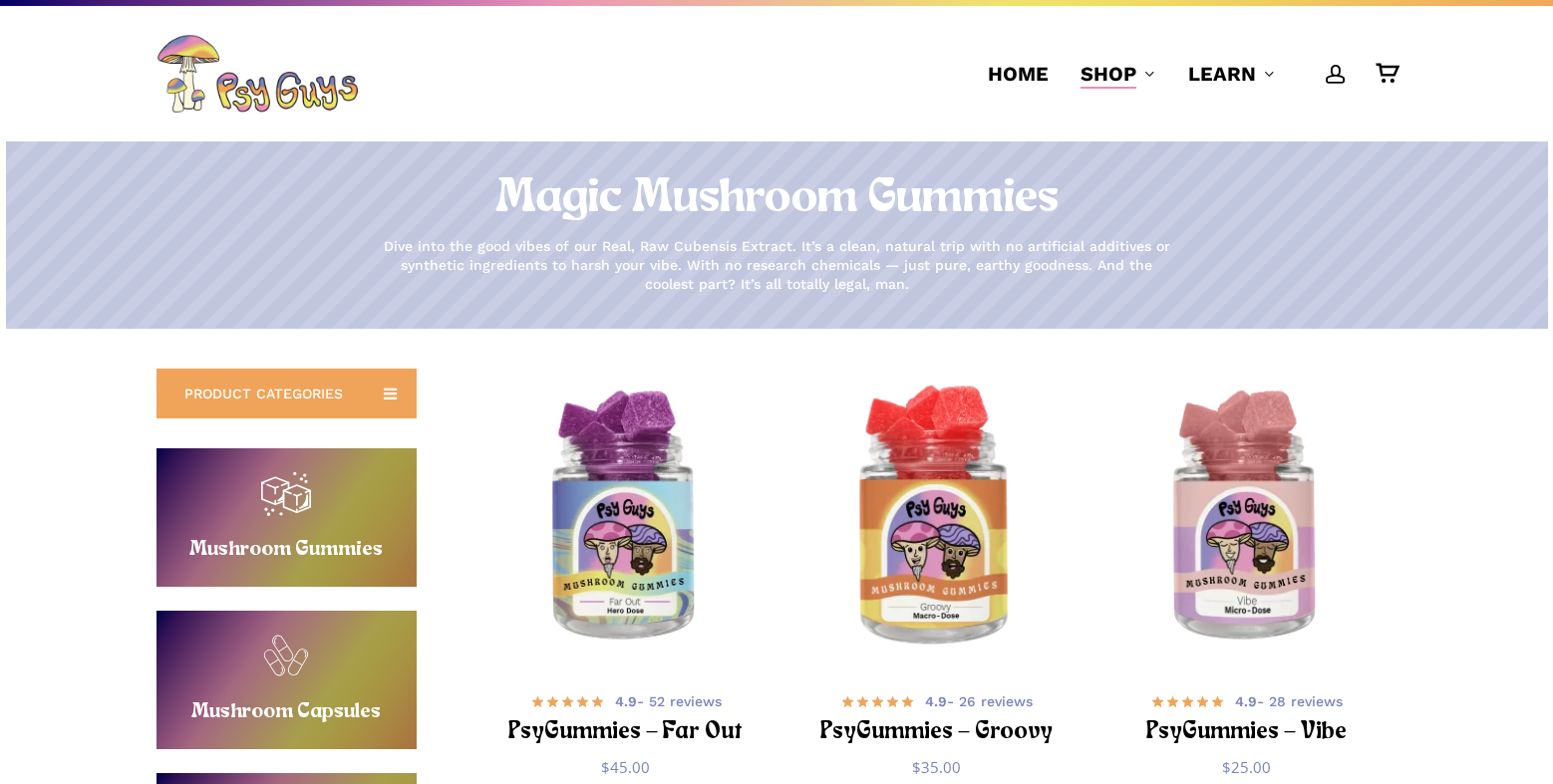 click at bounding box center [936, 518] 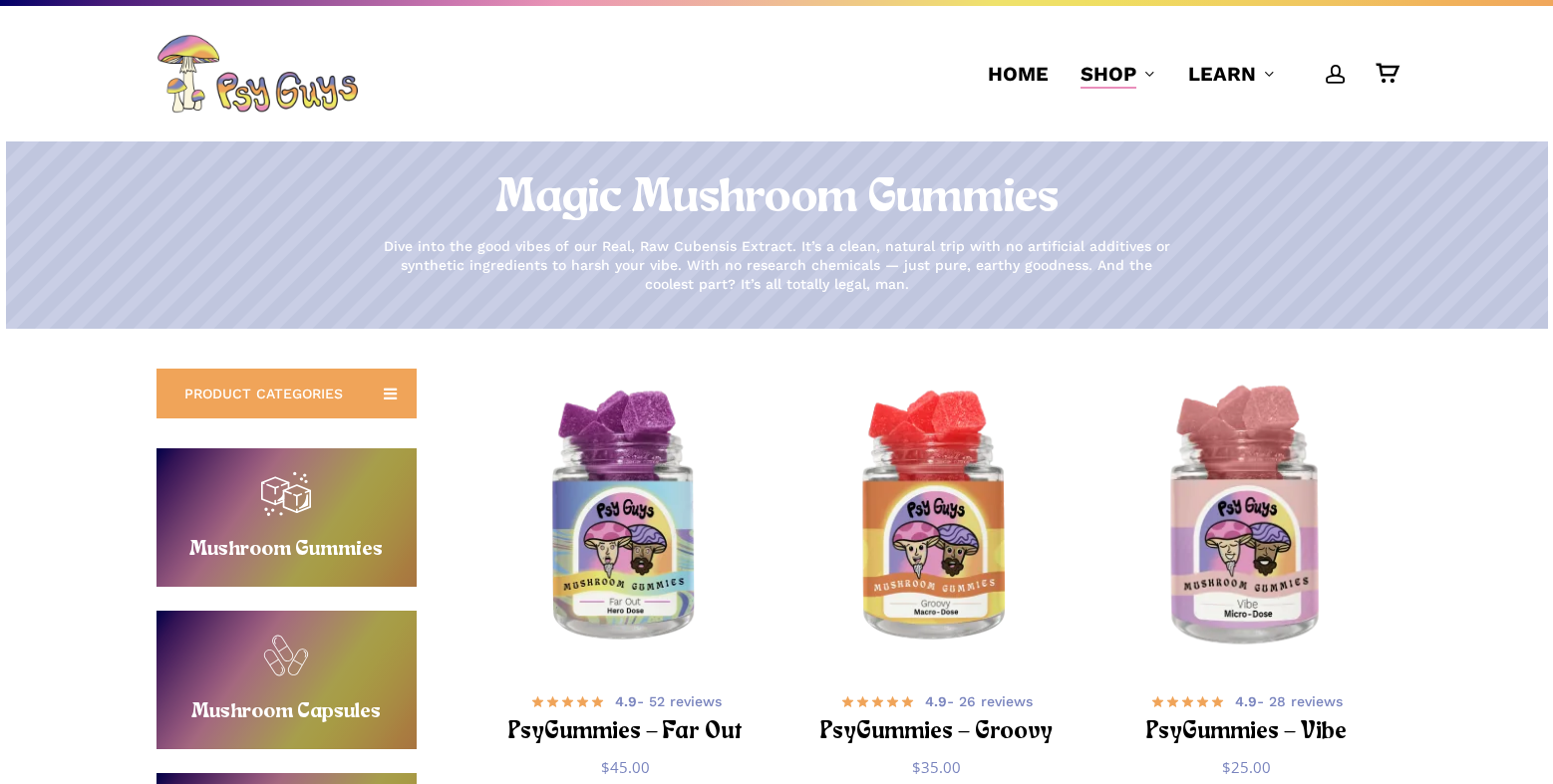 click at bounding box center (1247, 518) 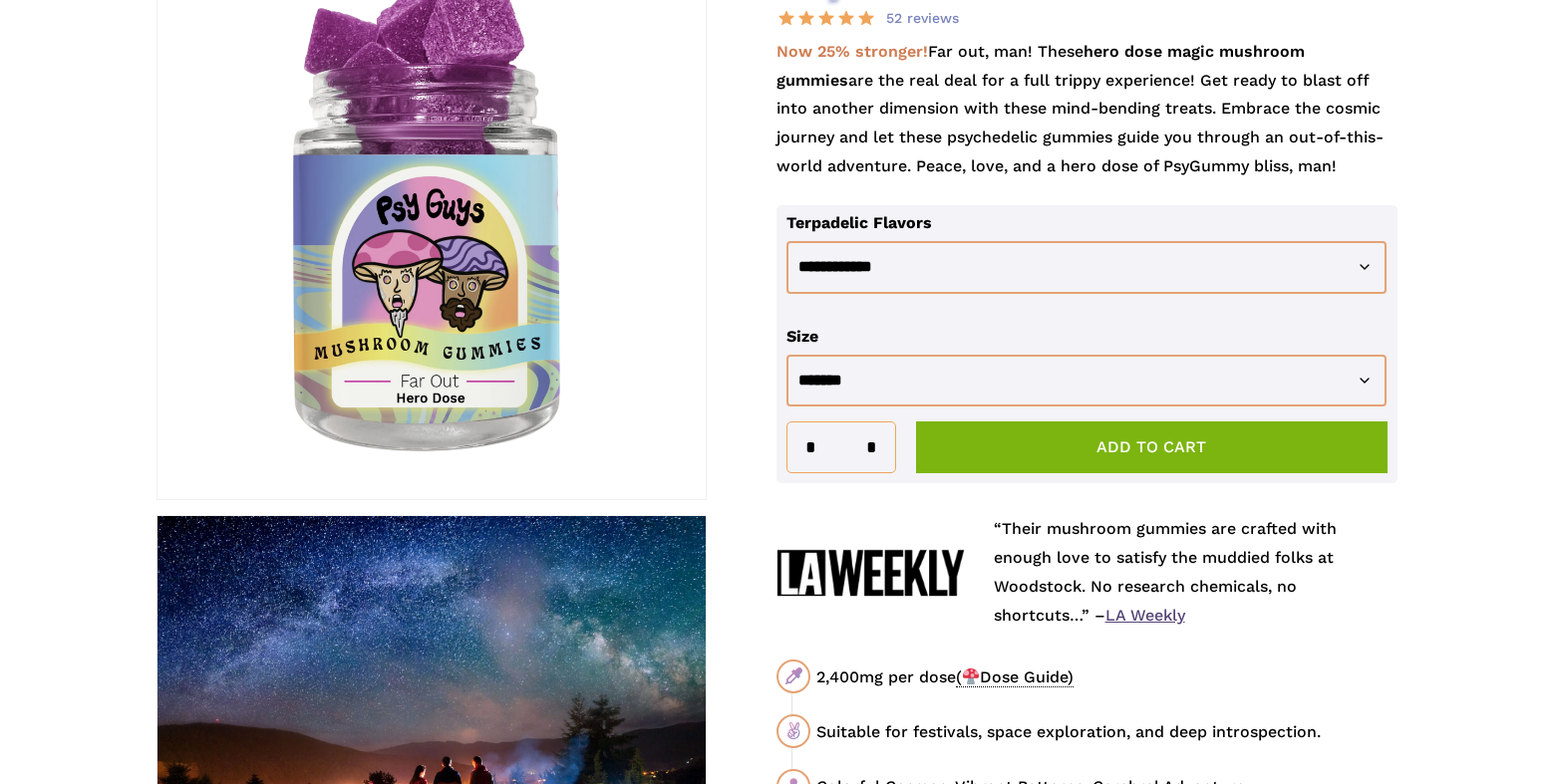 scroll, scrollTop: 398, scrollLeft: 0, axis: vertical 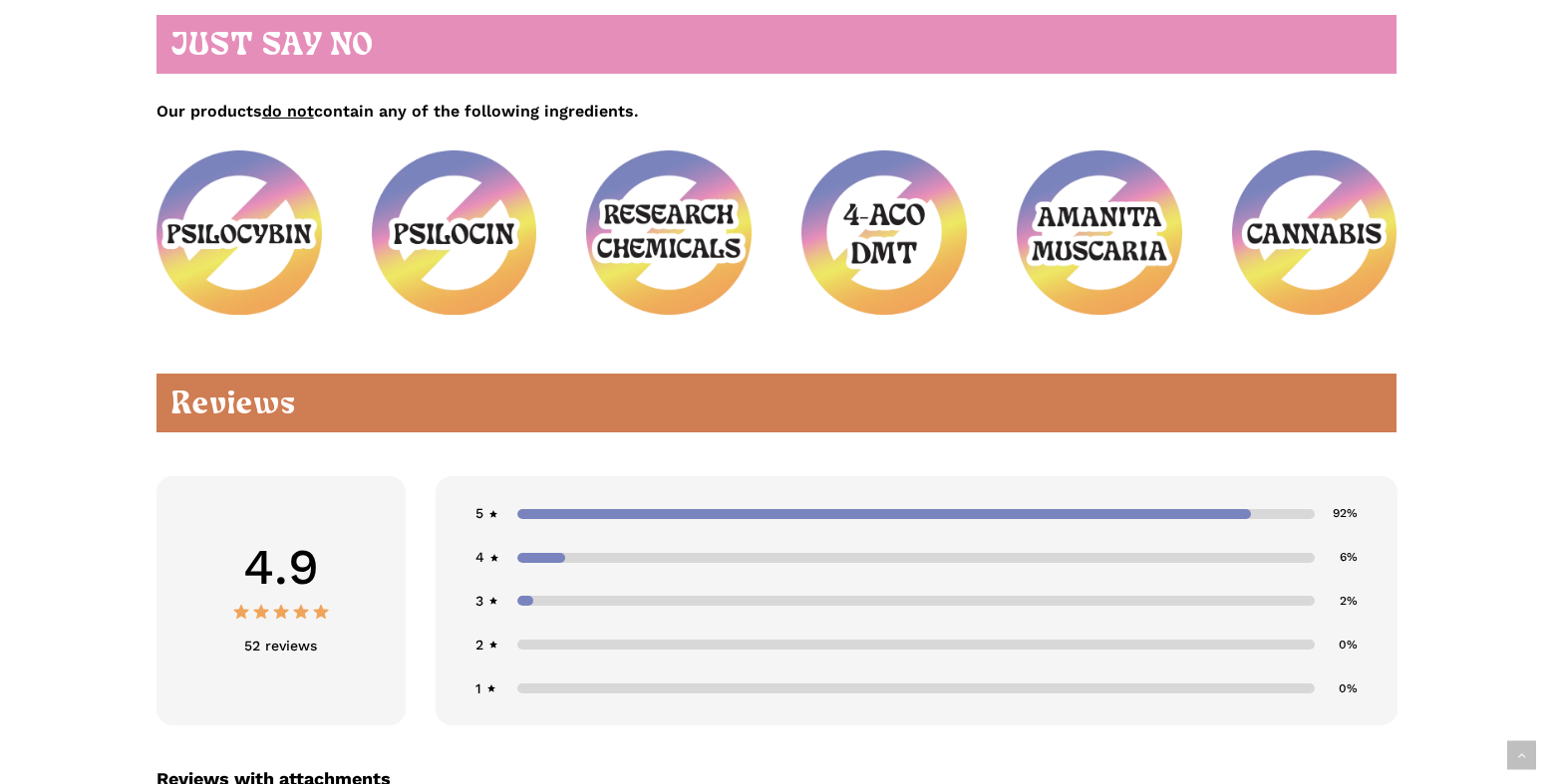 click at bounding box center [239, 232] 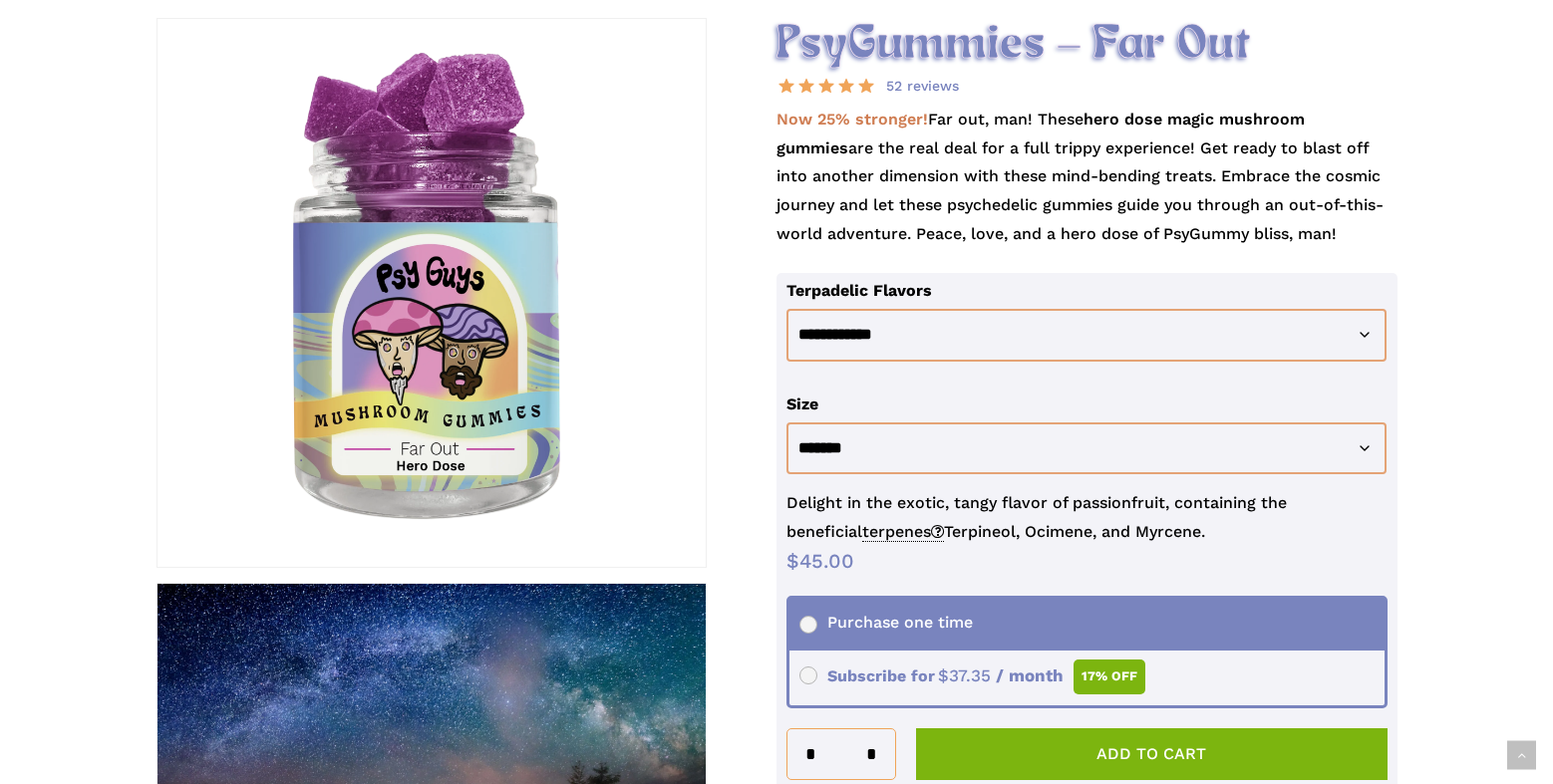 scroll, scrollTop: 100, scrollLeft: 0, axis: vertical 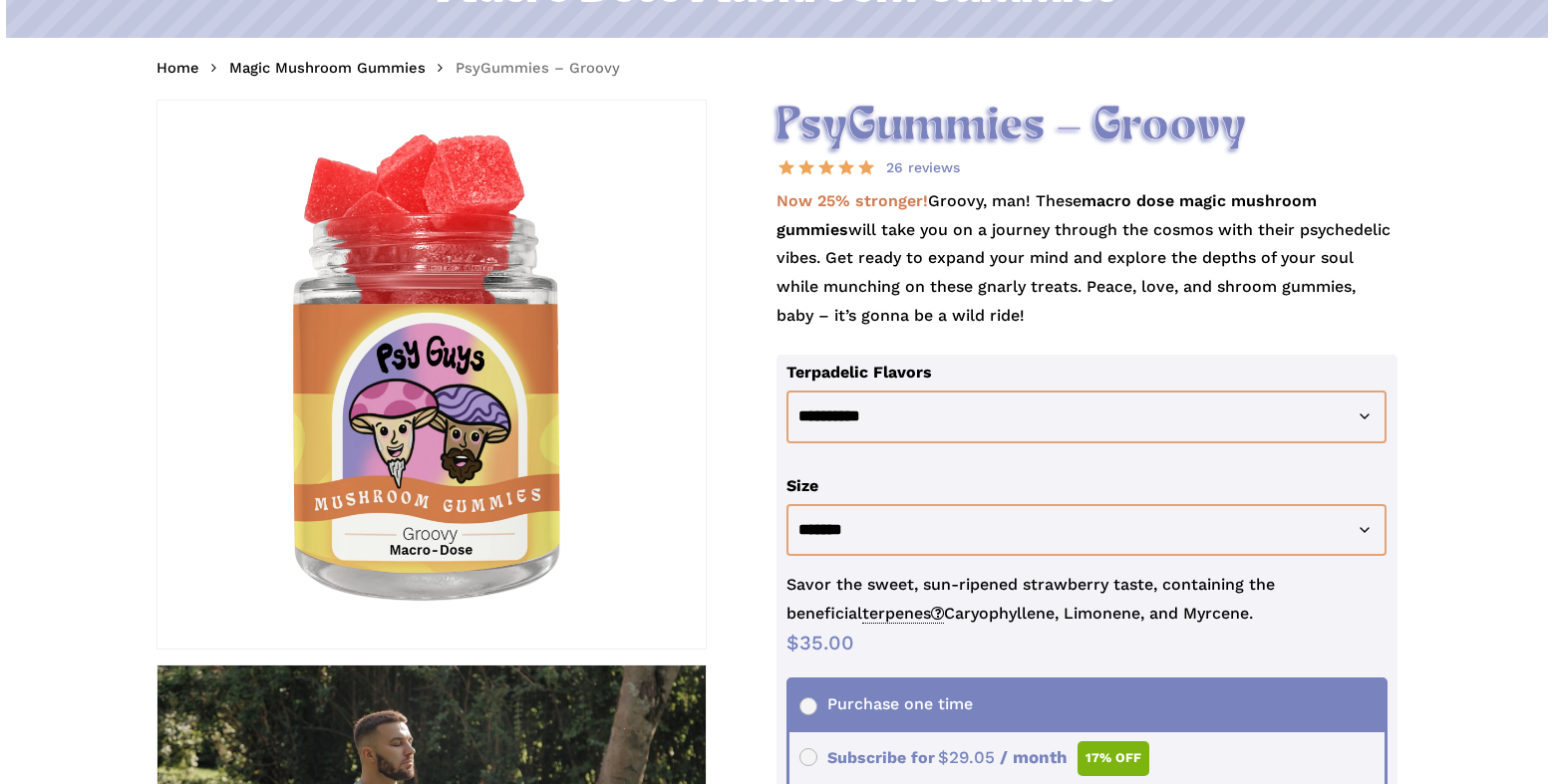 click at bounding box center (432, 375) 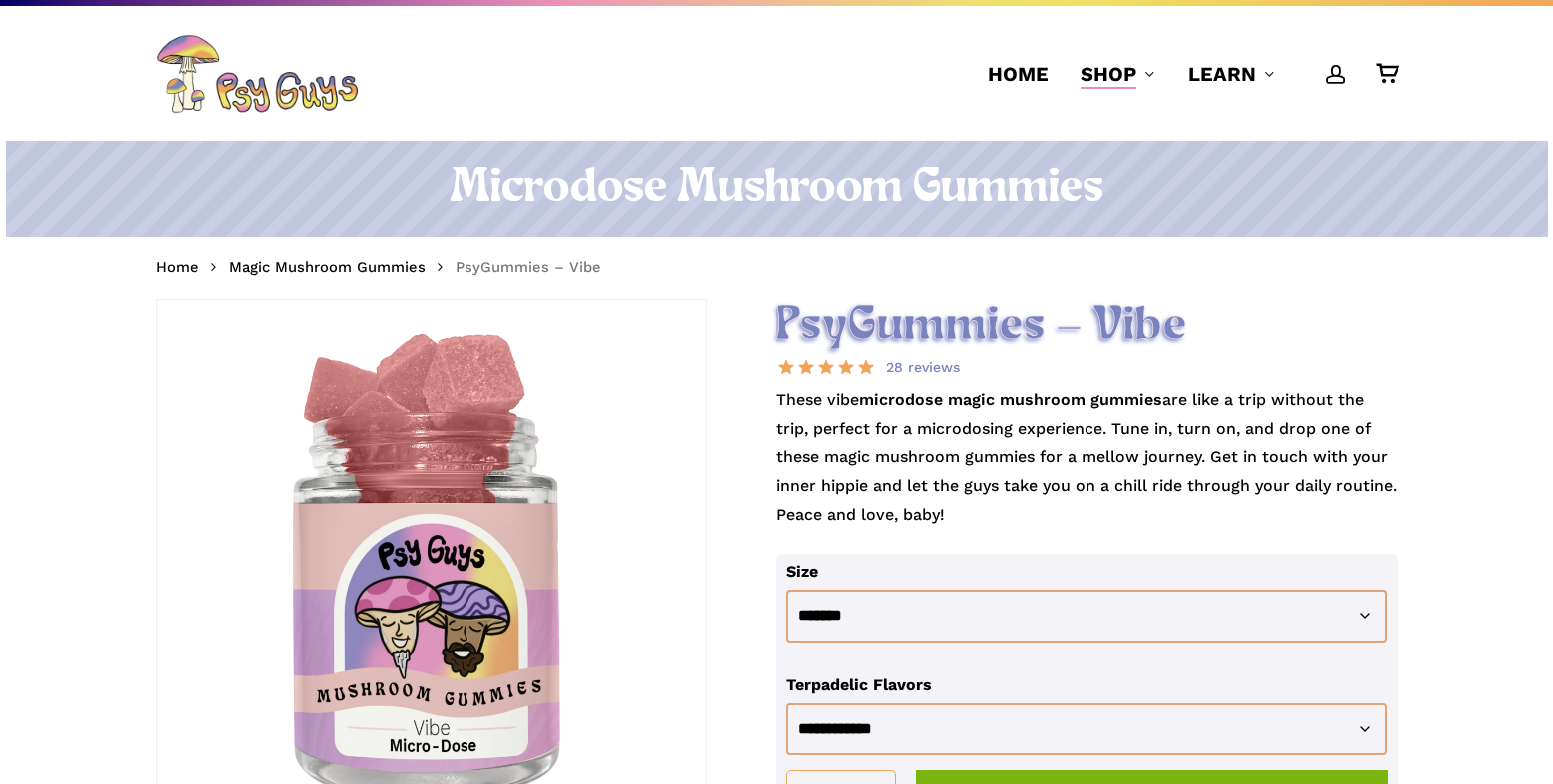 scroll, scrollTop: 0, scrollLeft: 0, axis: both 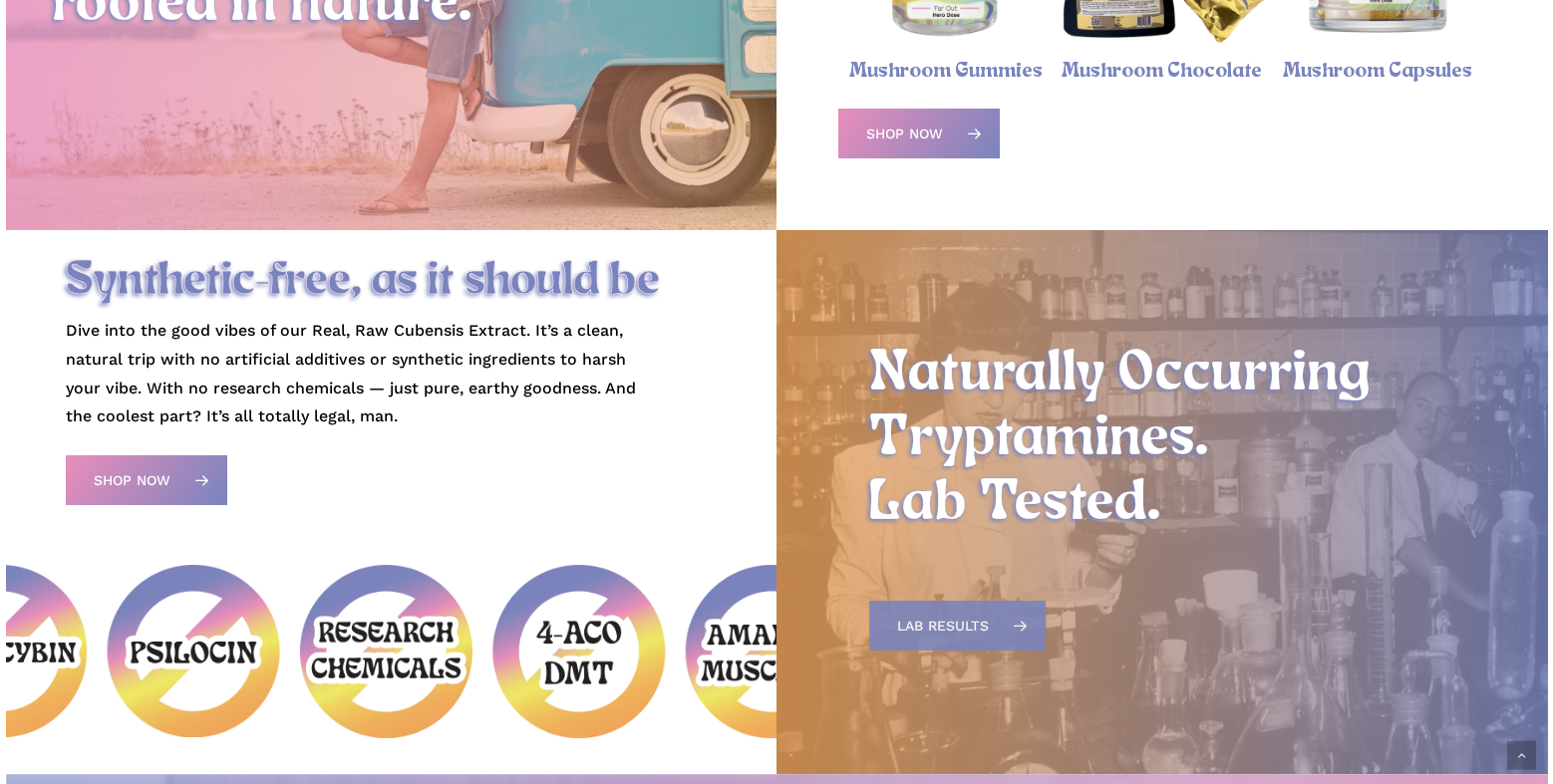 click on "Lab Results" at bounding box center (957, 626) 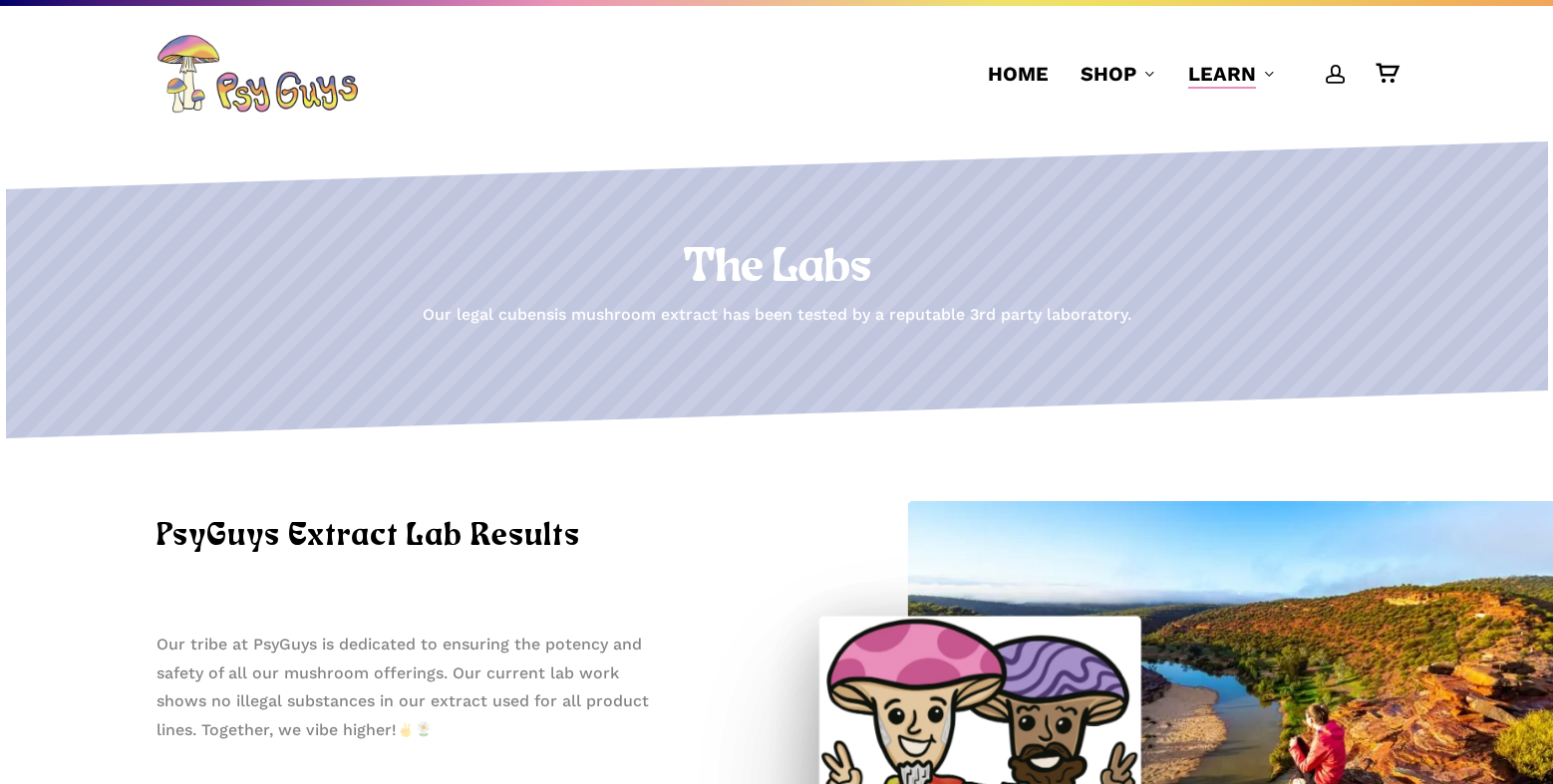 scroll, scrollTop: 0, scrollLeft: 0, axis: both 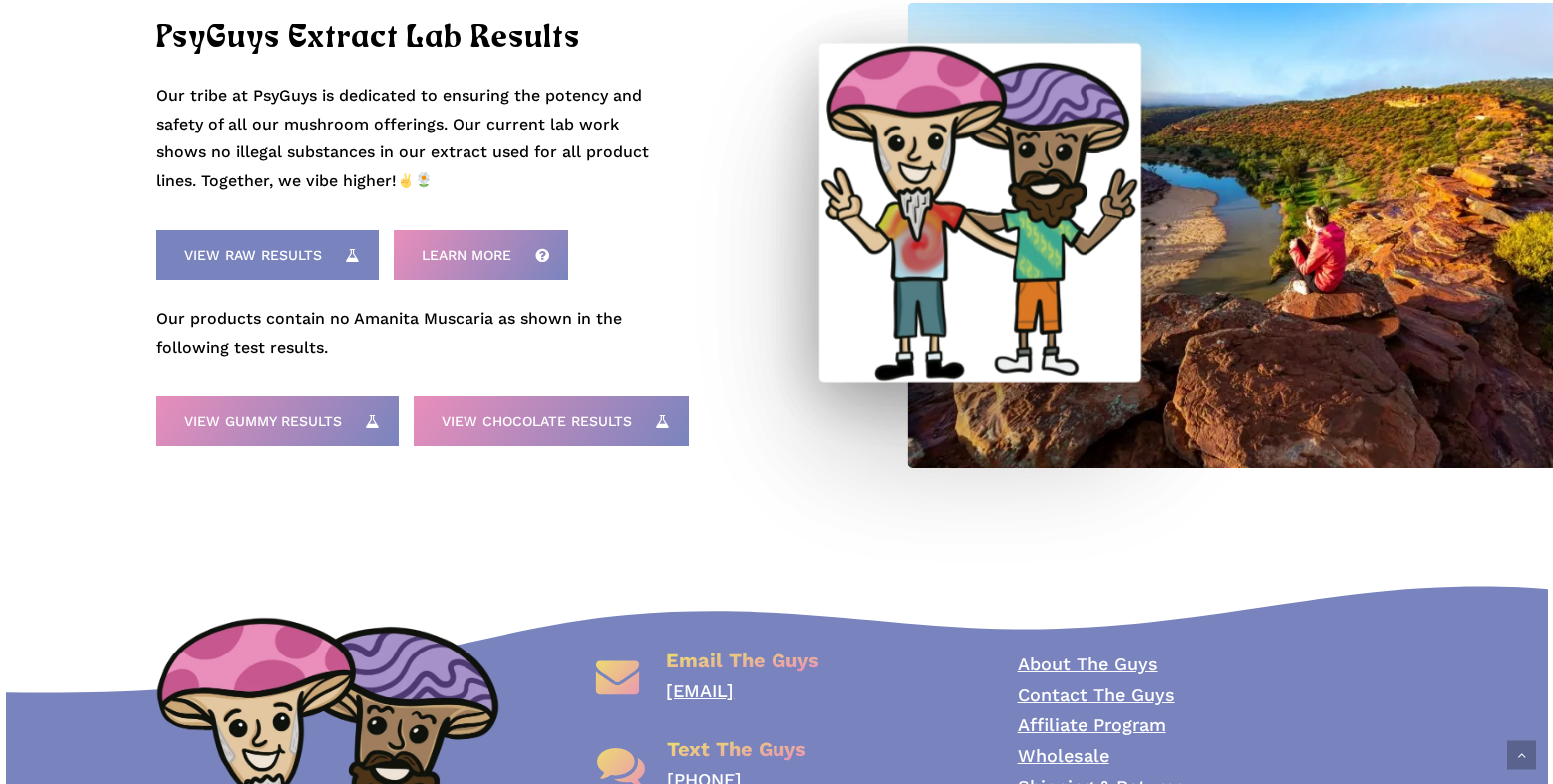 click on "View Raw Results" at bounding box center [267, 255] 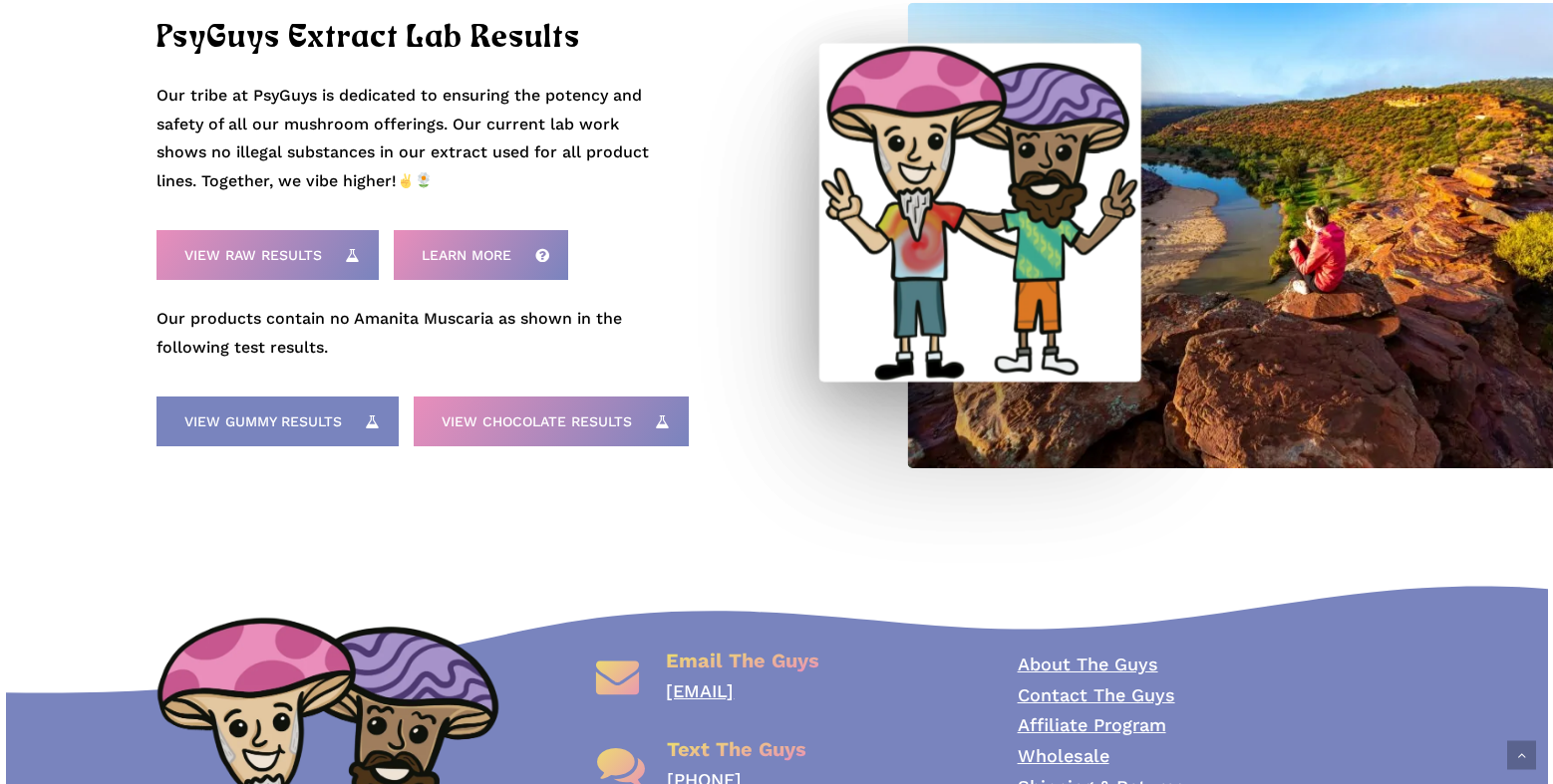click on "View Gummy Results" at bounding box center (277, 421) 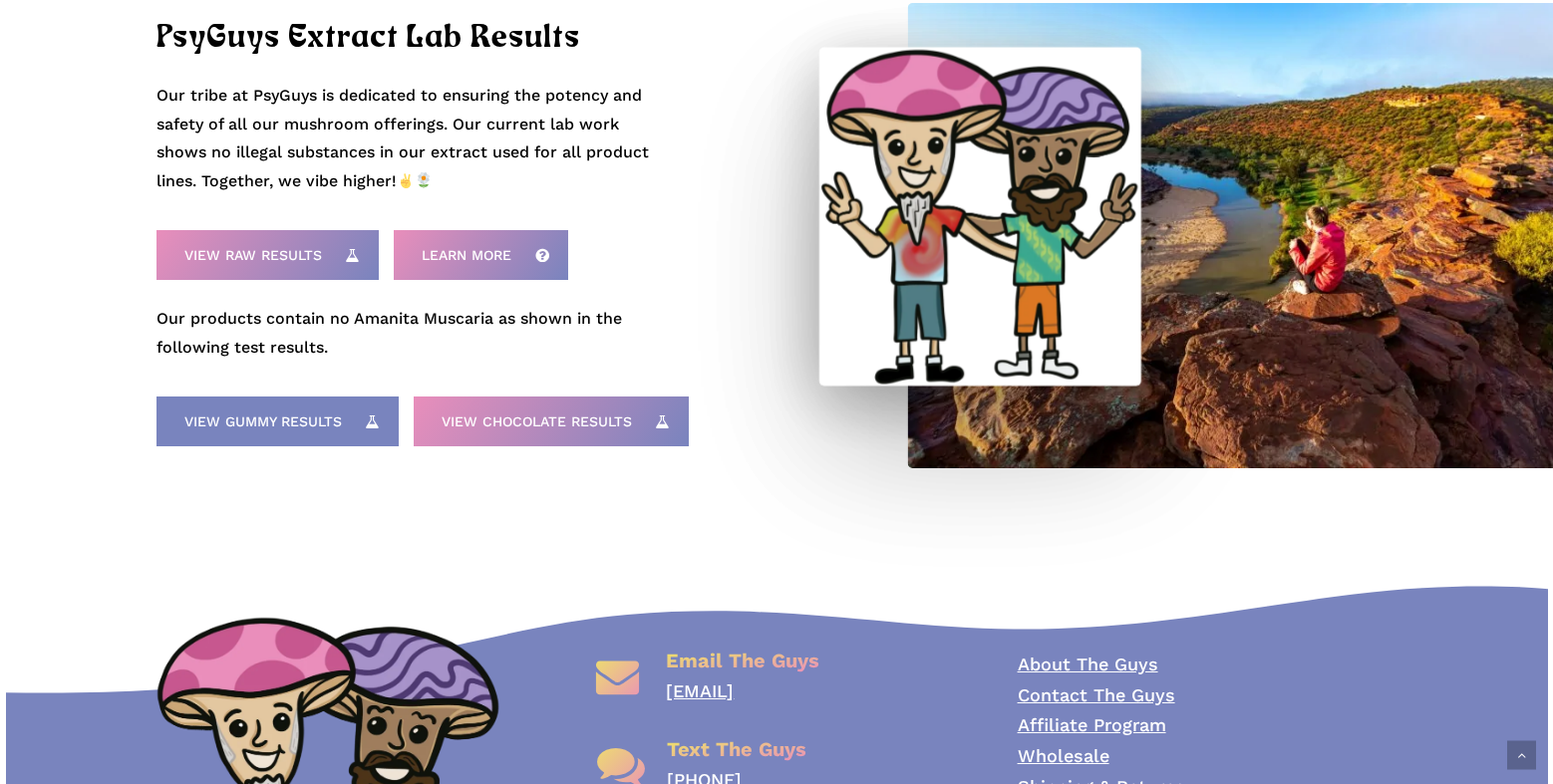 scroll, scrollTop: 398, scrollLeft: 0, axis: vertical 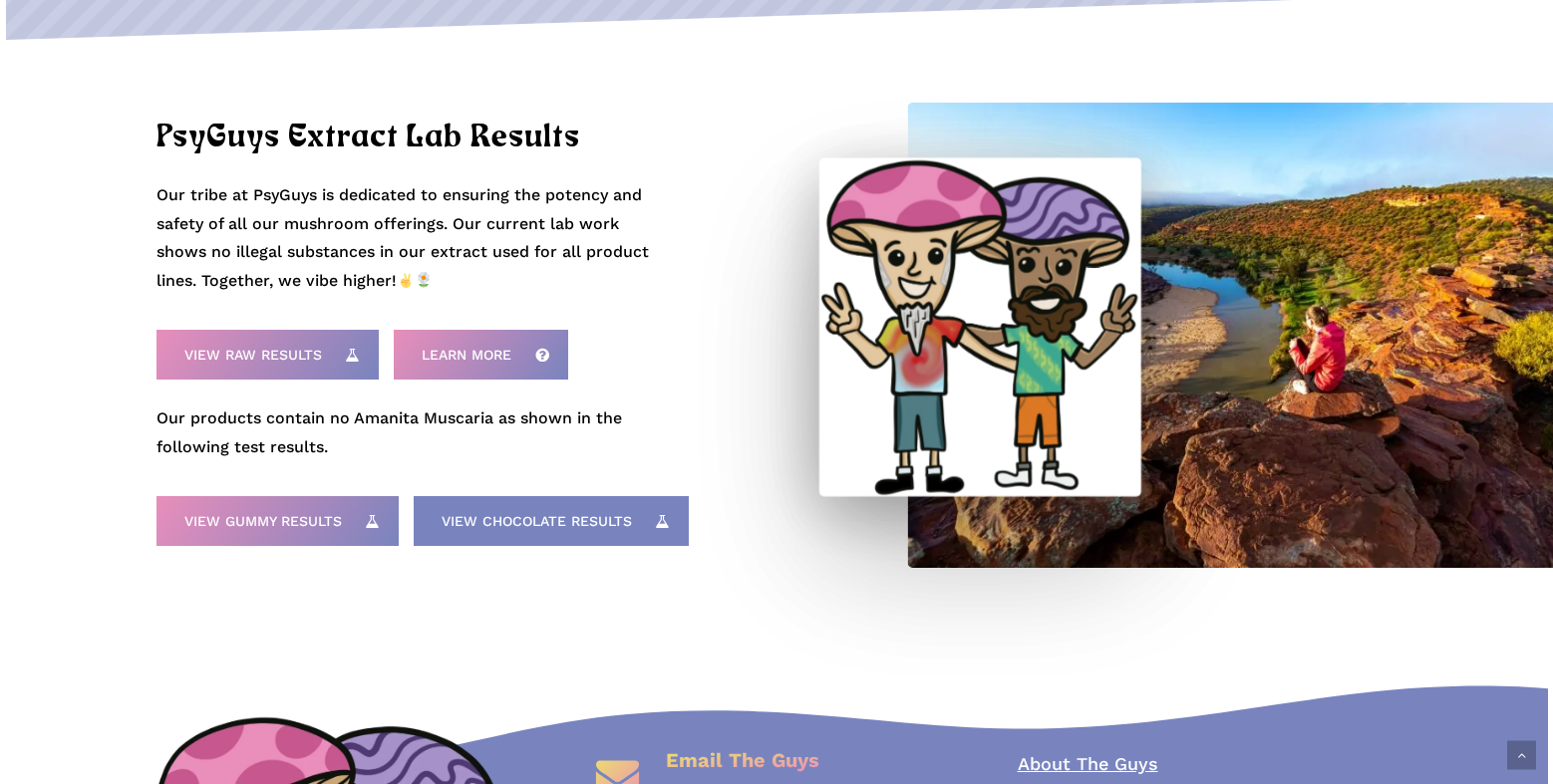 drag, startPoint x: 628, startPoint y: 486, endPoint x: 624, endPoint y: 508, distance: 22.36068 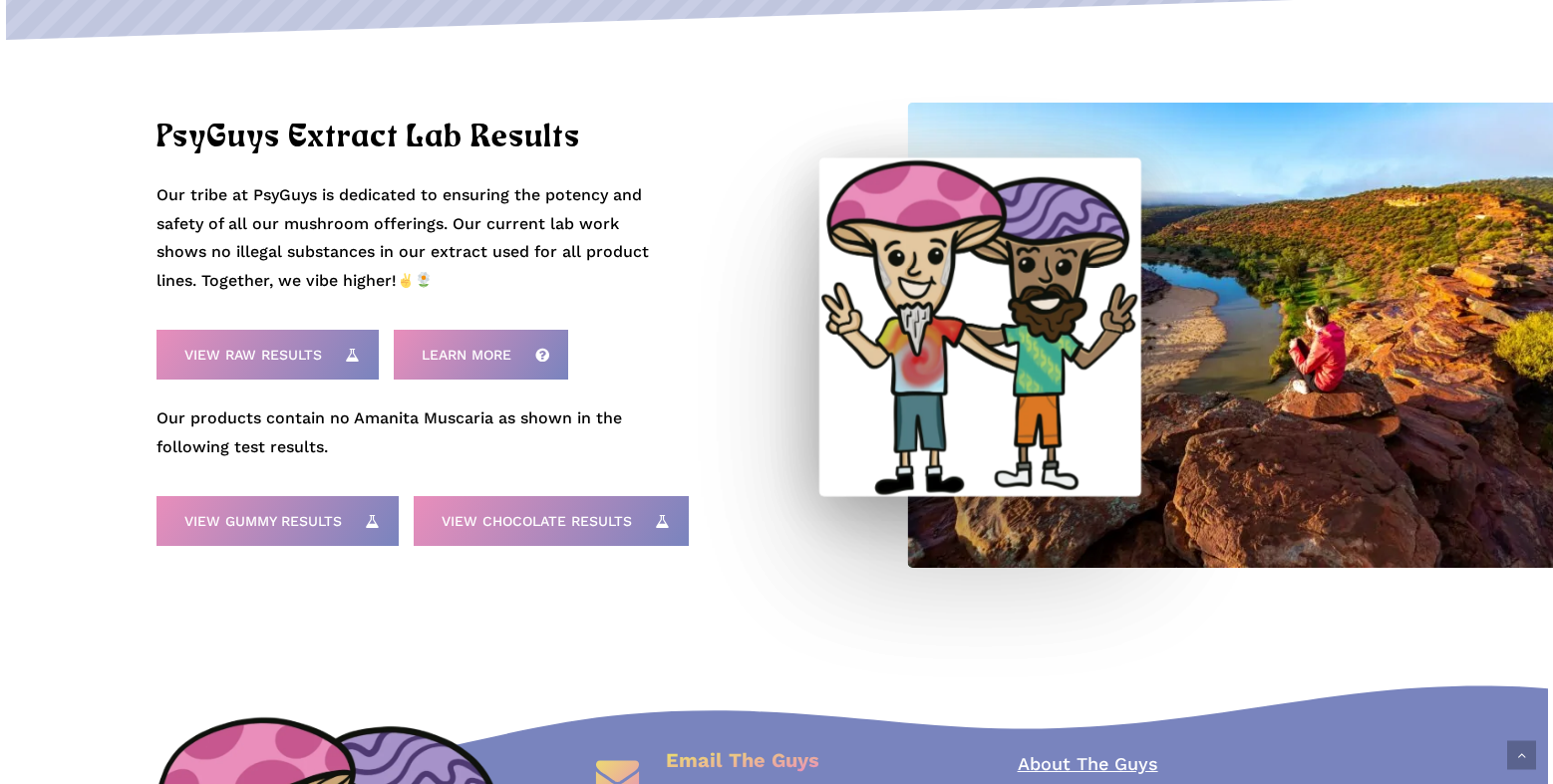 drag, startPoint x: 939, startPoint y: 282, endPoint x: 908, endPoint y: 280, distance: 31.06445 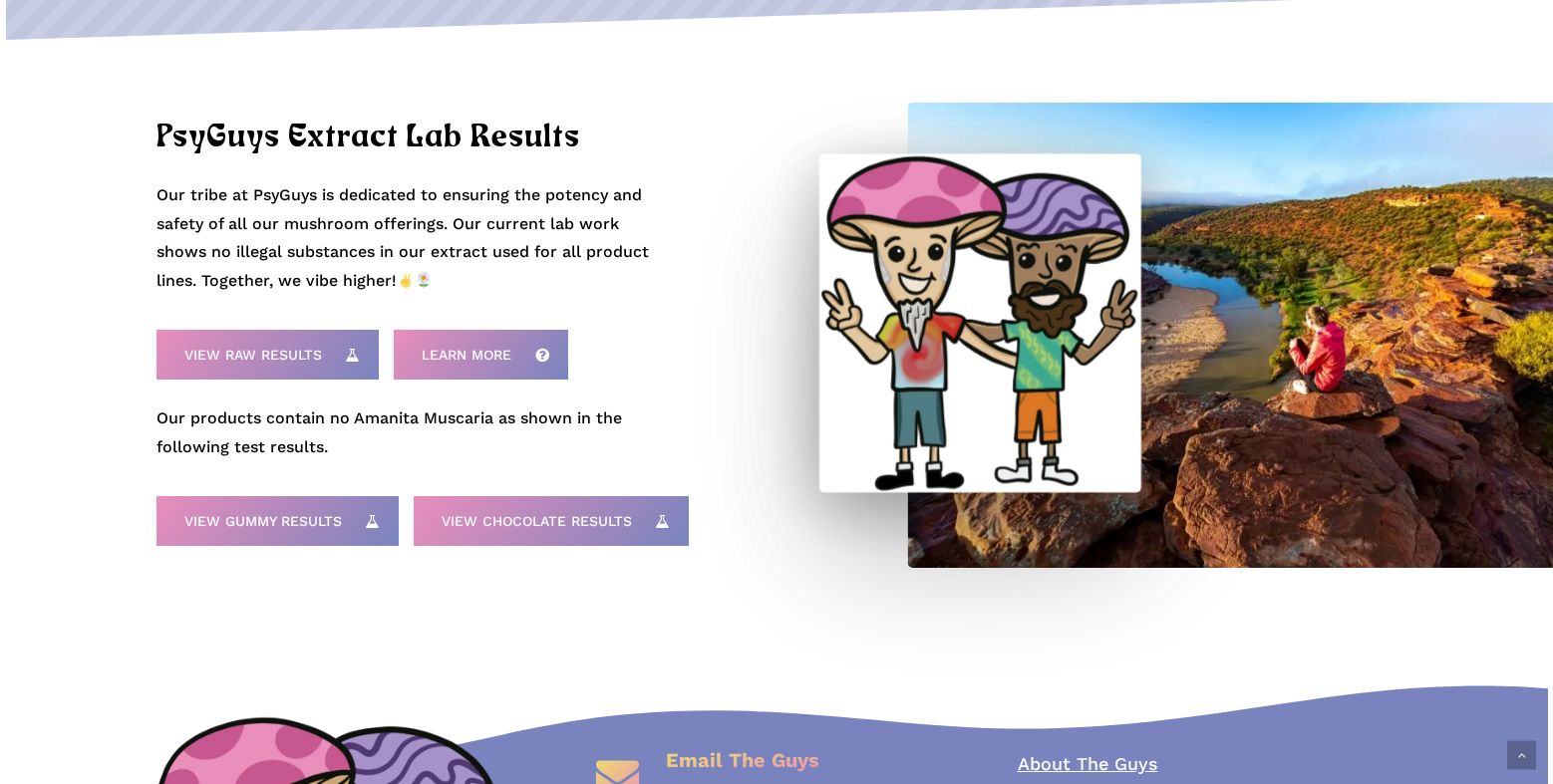 click at bounding box center [1109, 335] 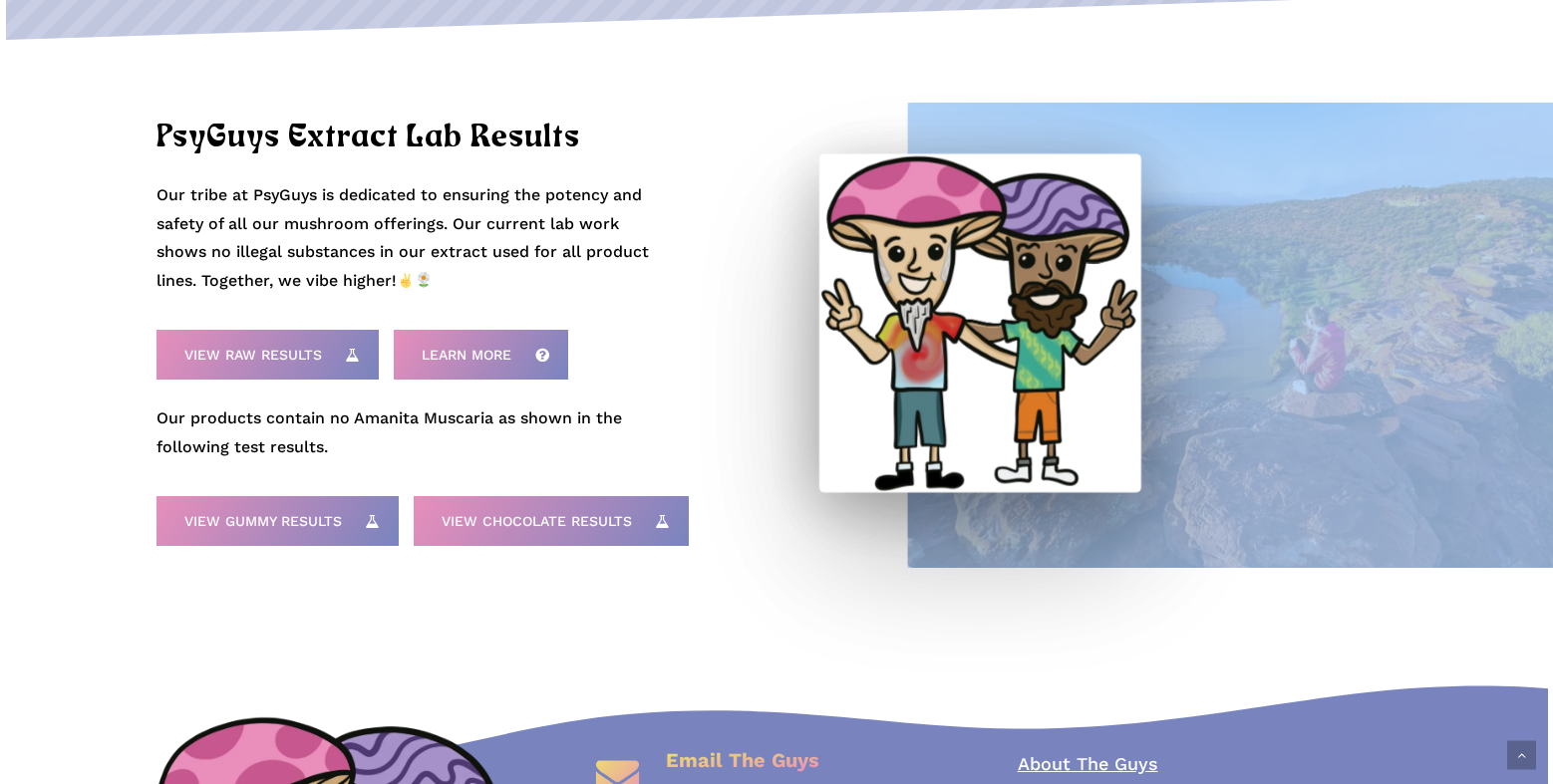 click at bounding box center (1109, 335) 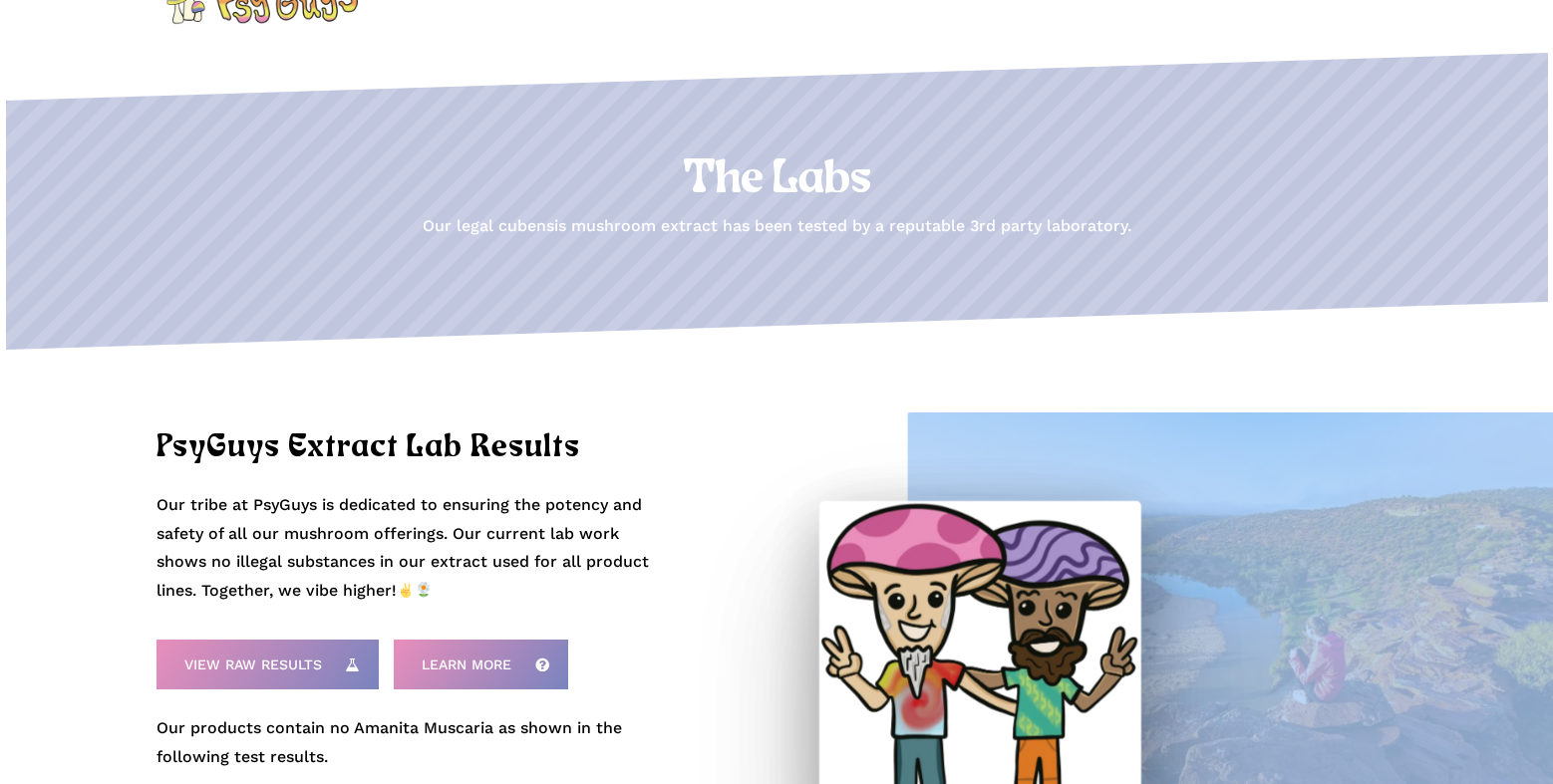 scroll, scrollTop: 0, scrollLeft: 0, axis: both 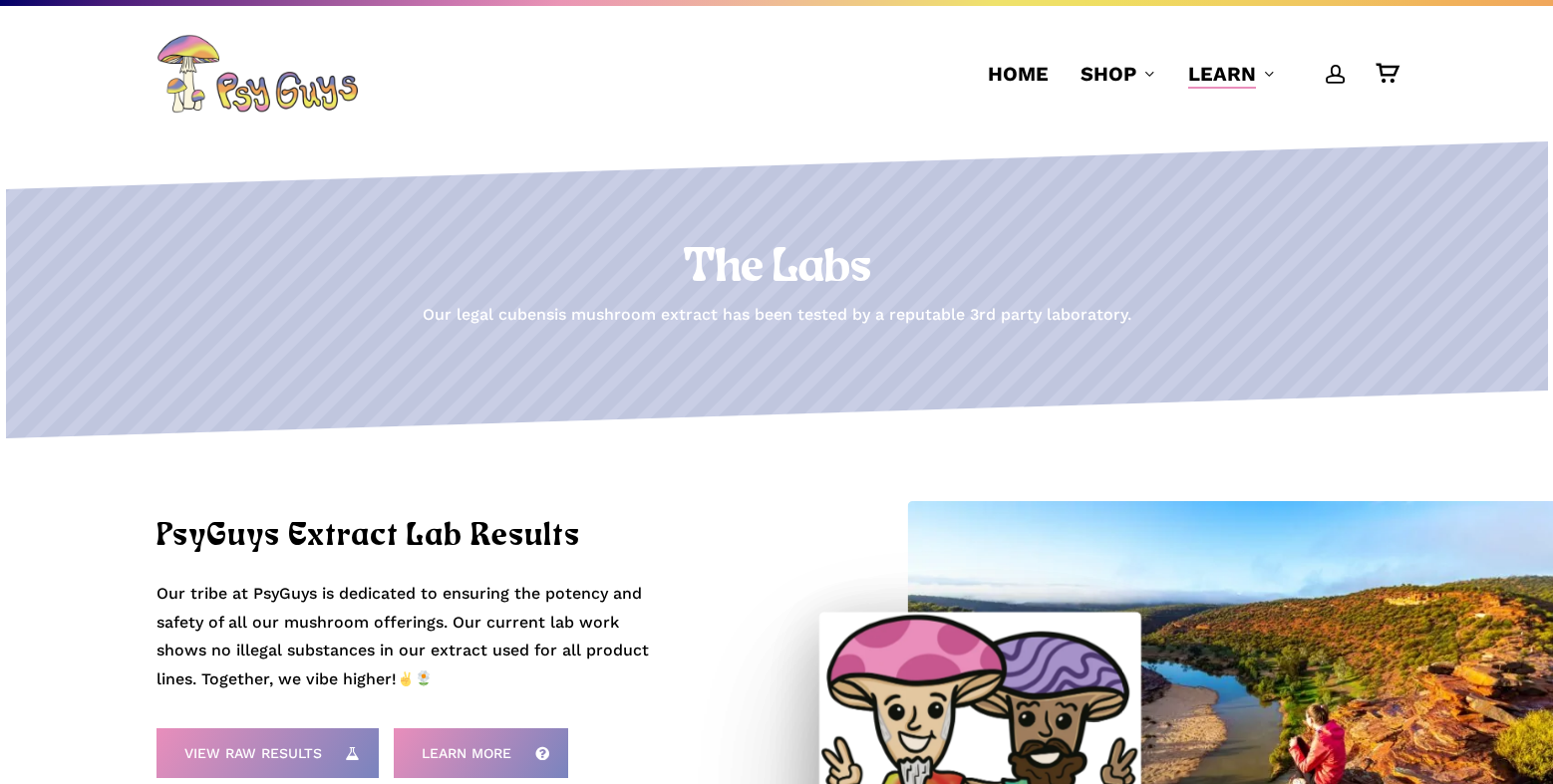 drag, startPoint x: 224, startPoint y: 87, endPoint x: 494, endPoint y: 57, distance: 271.66155 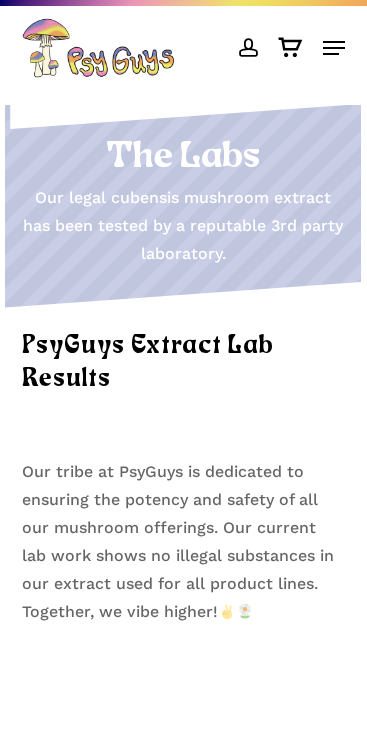 scroll, scrollTop: 0, scrollLeft: 0, axis: both 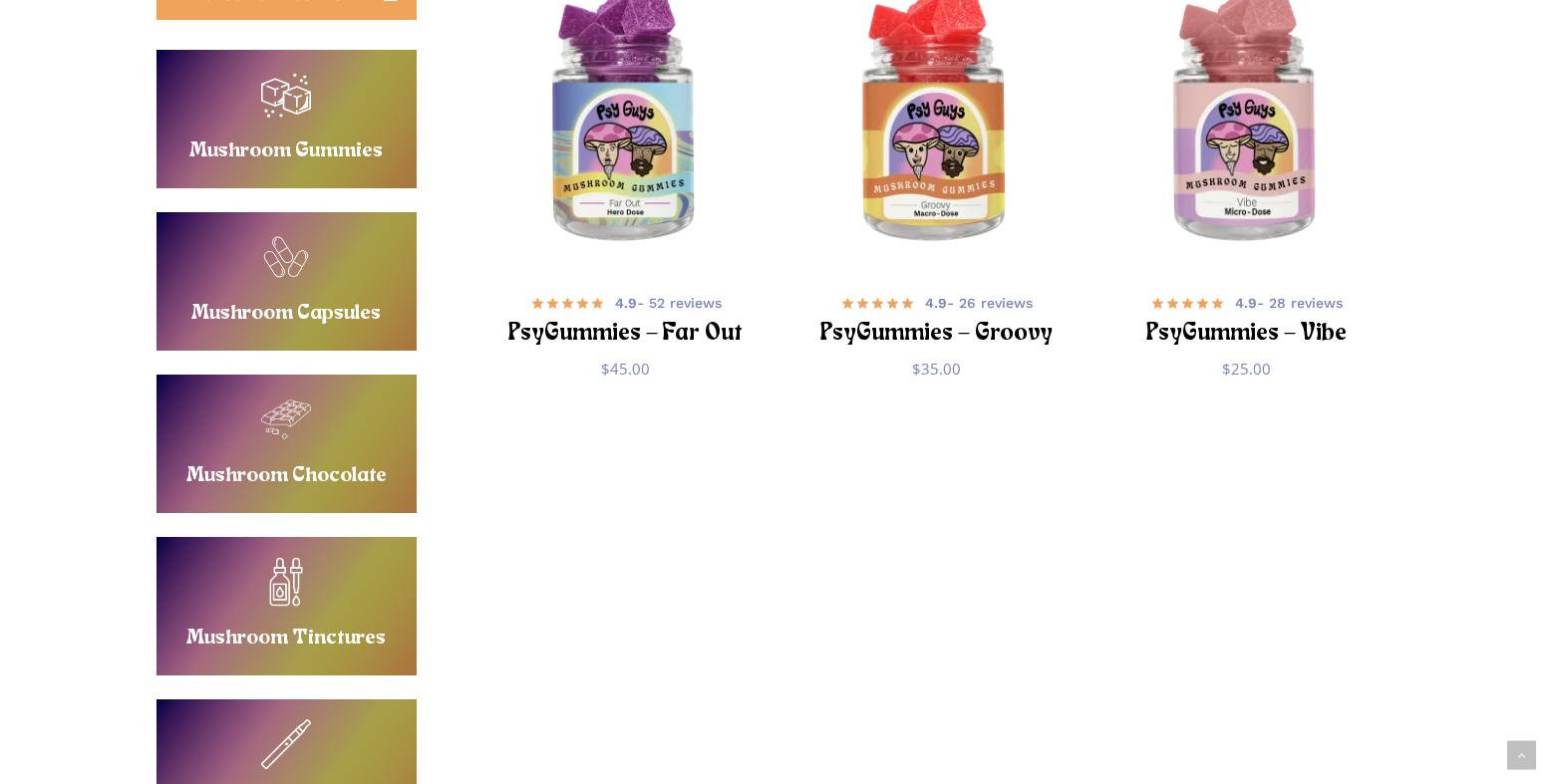 click on "Buy Mushroom Capsules" at bounding box center (286, 281) 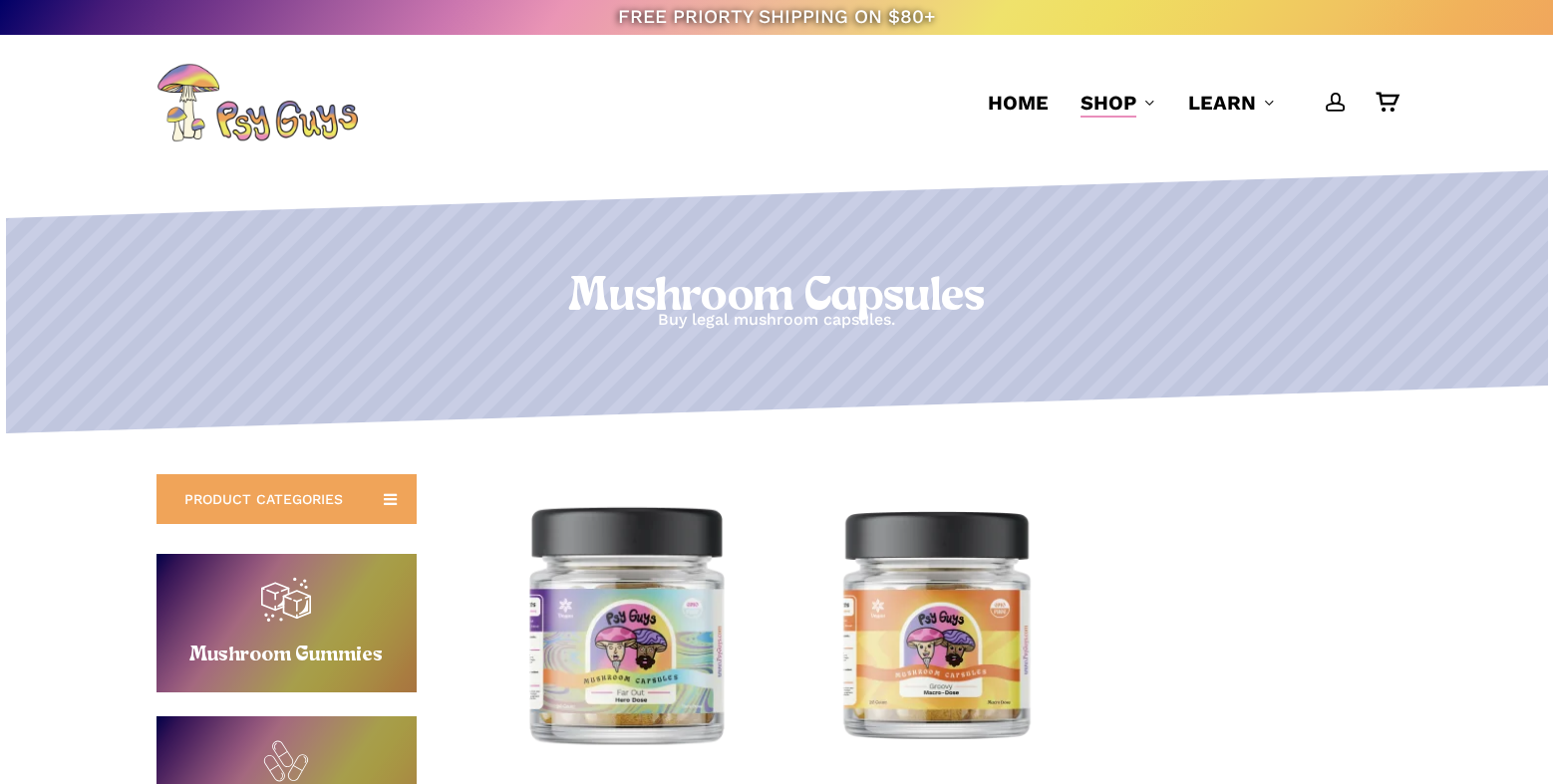 scroll, scrollTop: 0, scrollLeft: 0, axis: both 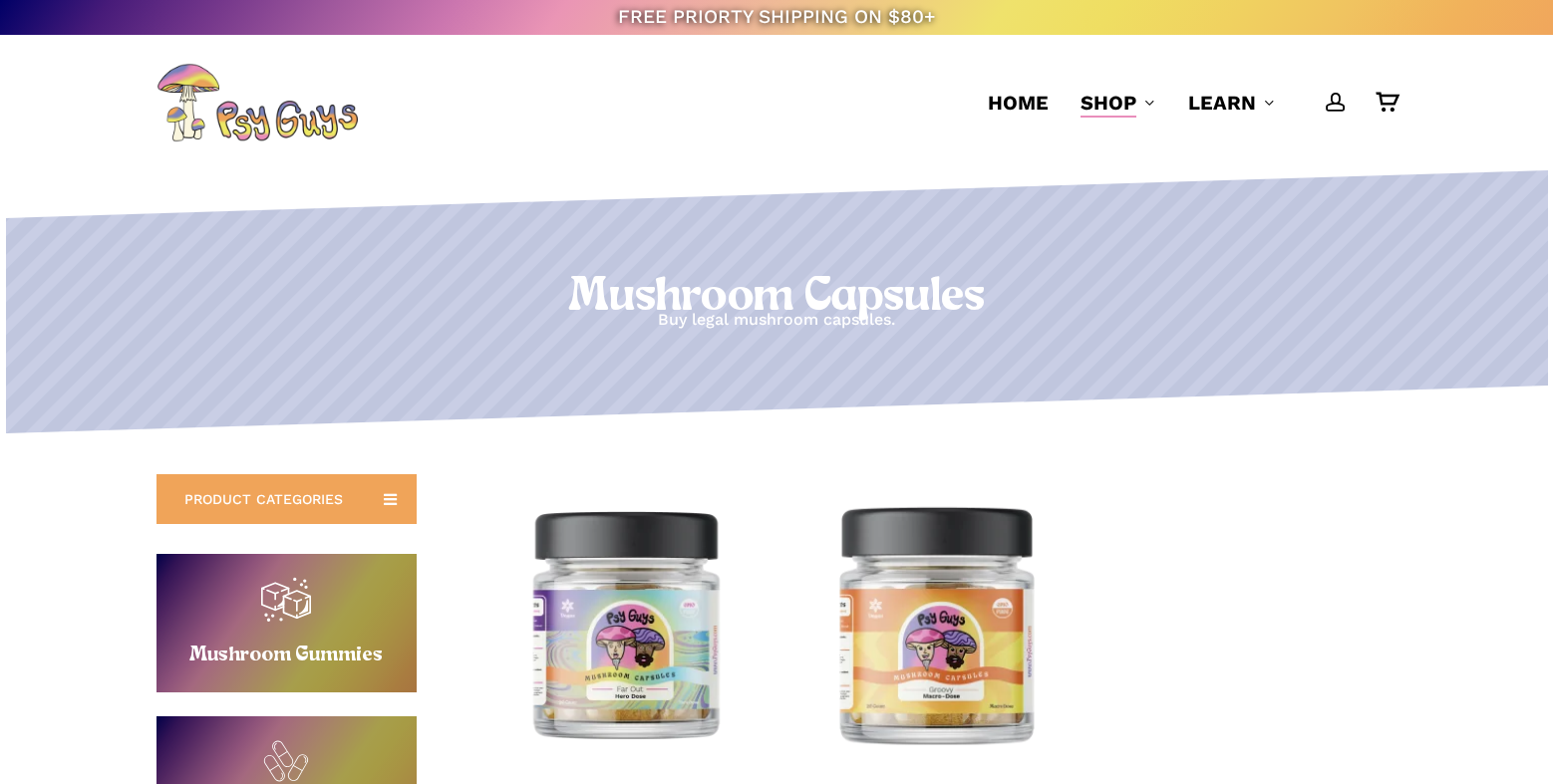 click at bounding box center [936, 624] 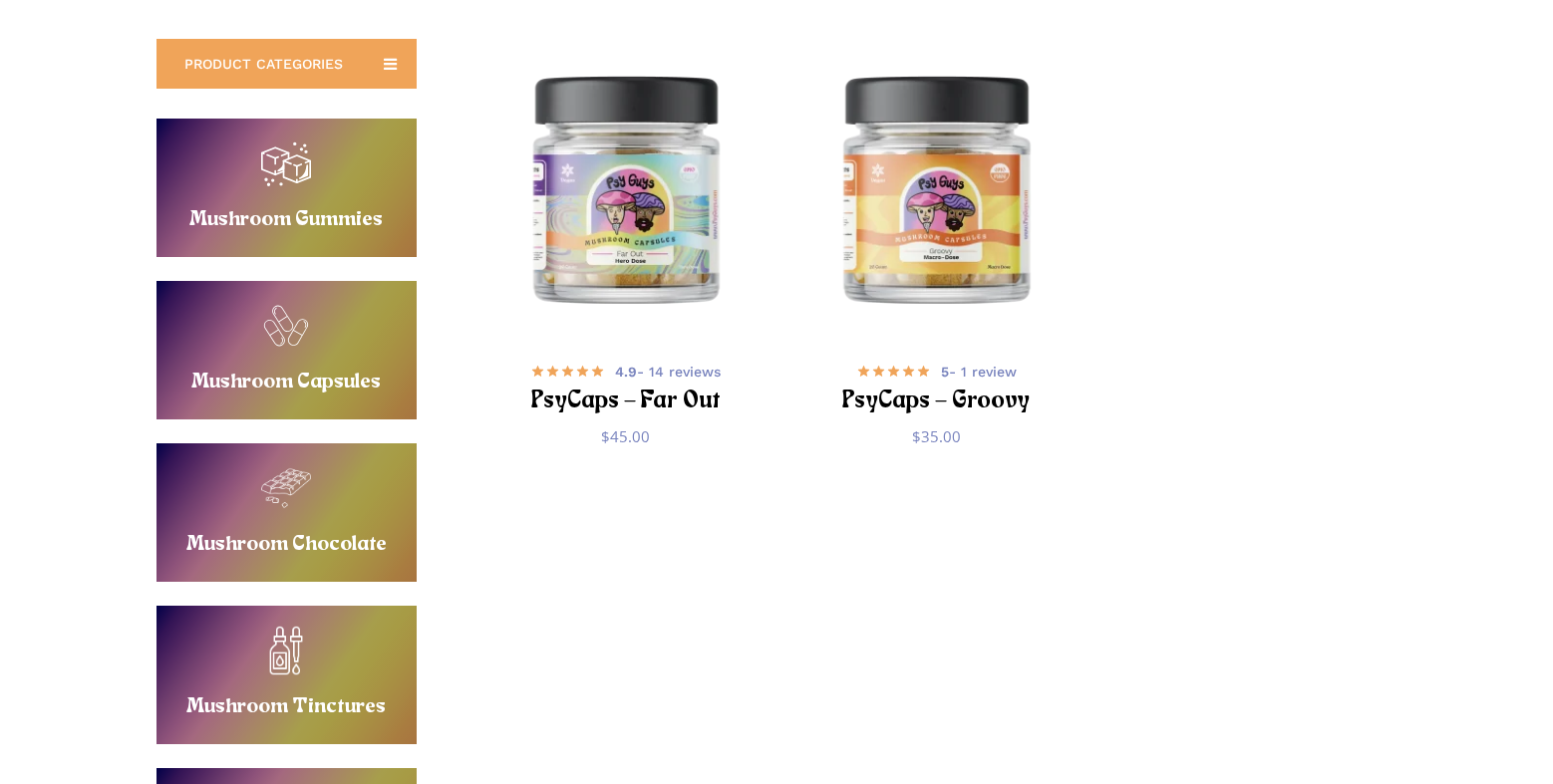 scroll, scrollTop: 498, scrollLeft: 0, axis: vertical 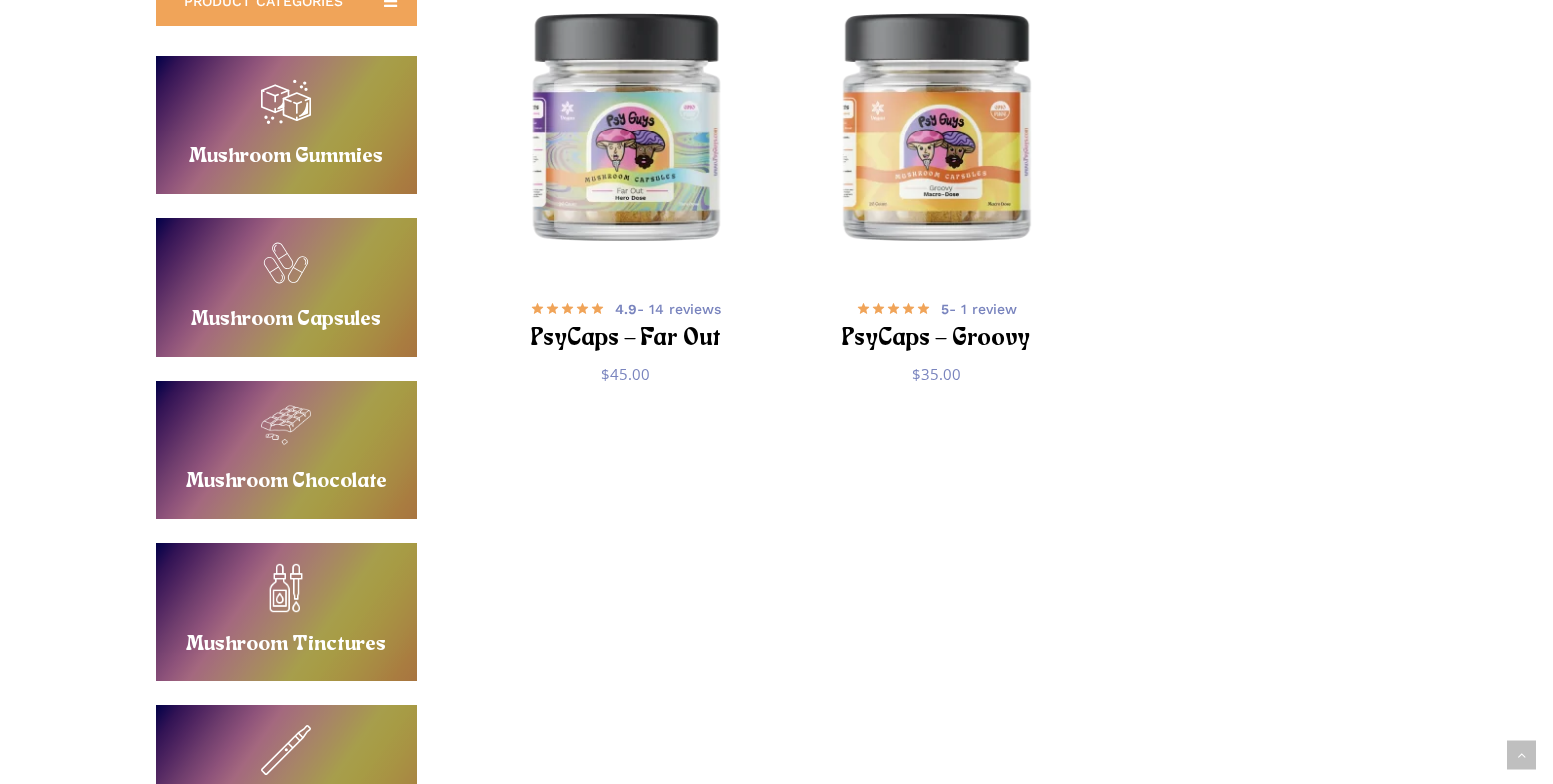 click on "Buy Mushroom Chocolate" at bounding box center [286, 449] 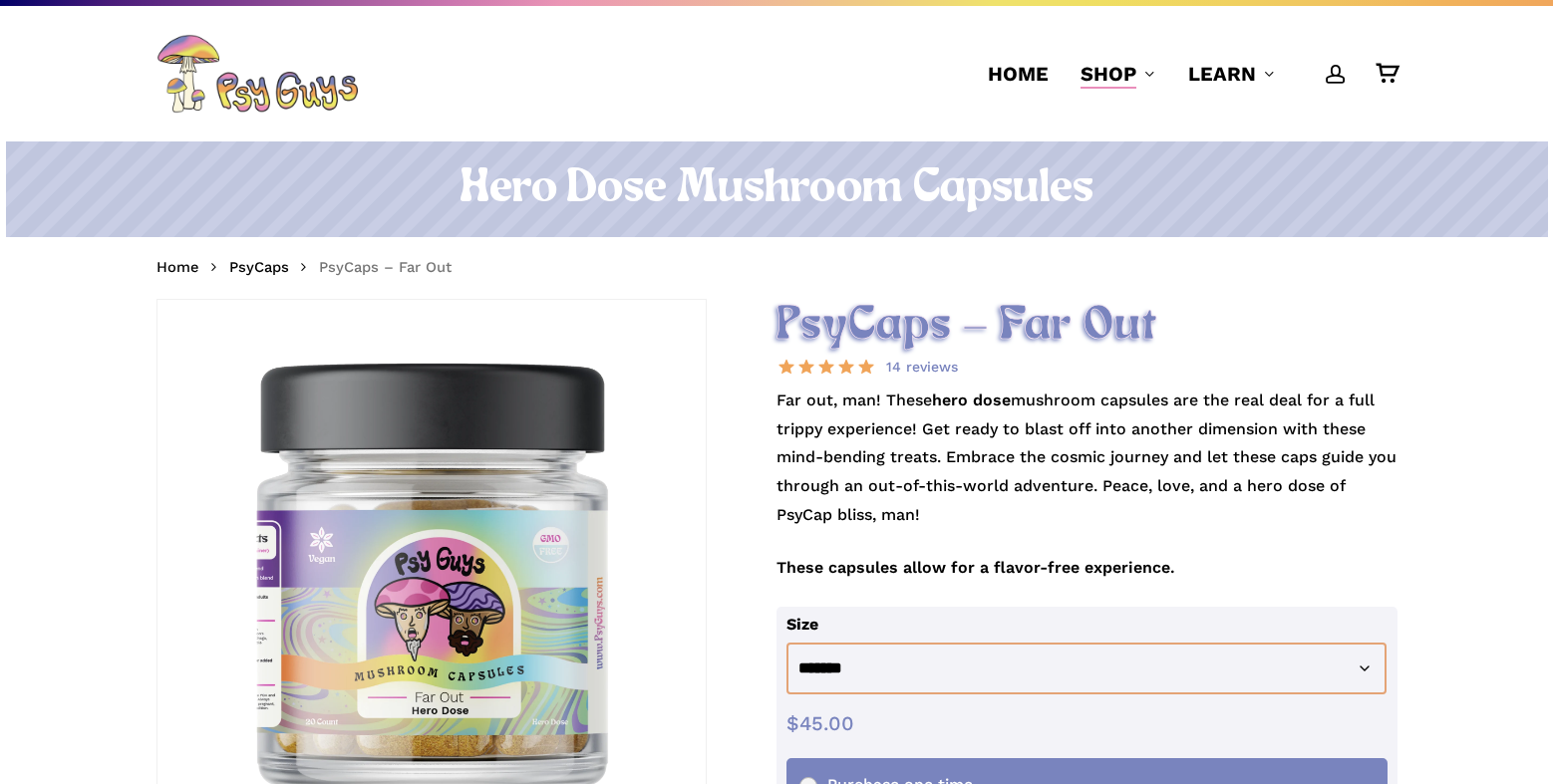 scroll, scrollTop: 0, scrollLeft: 0, axis: both 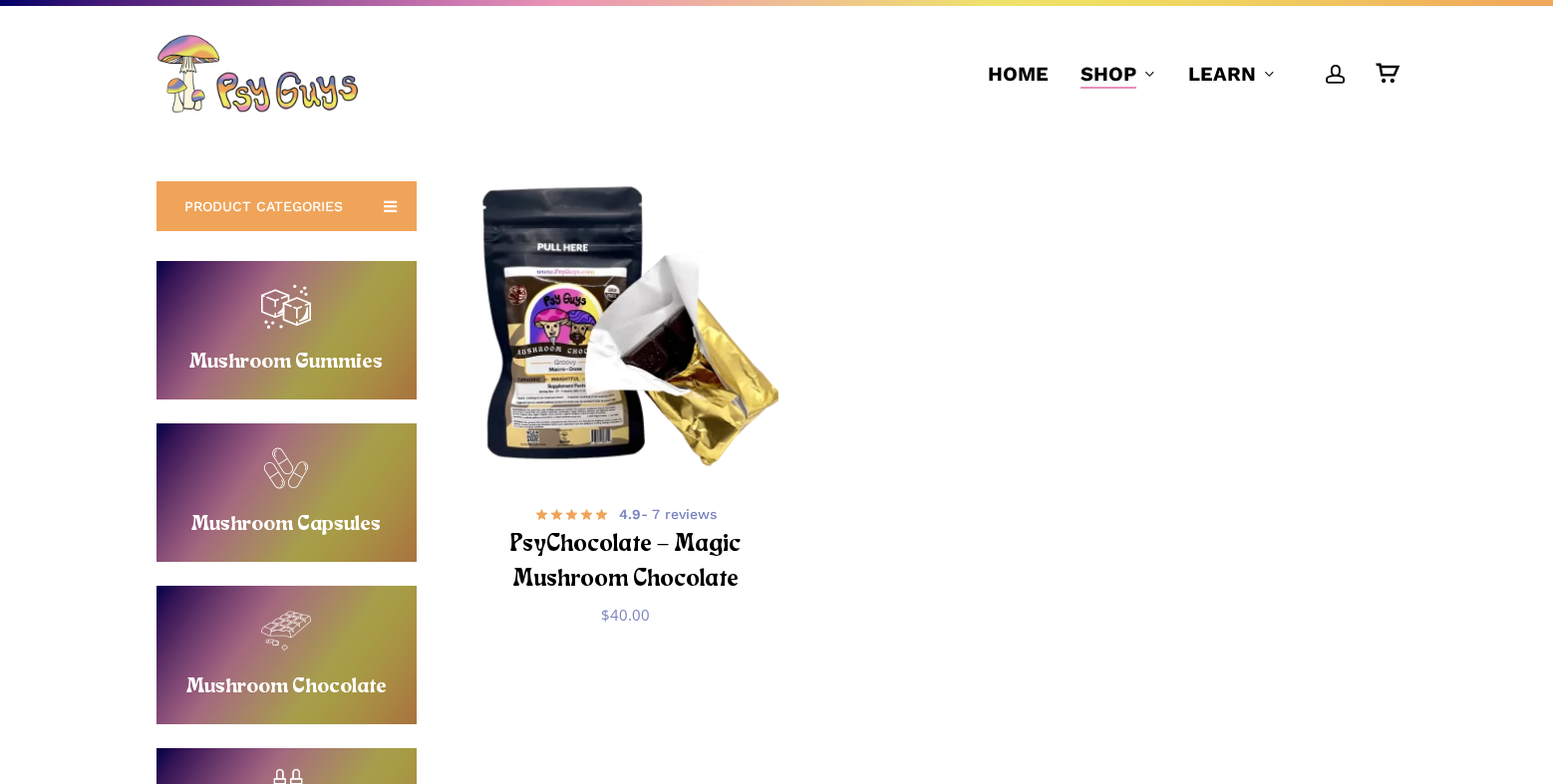 click at bounding box center (626, 331) 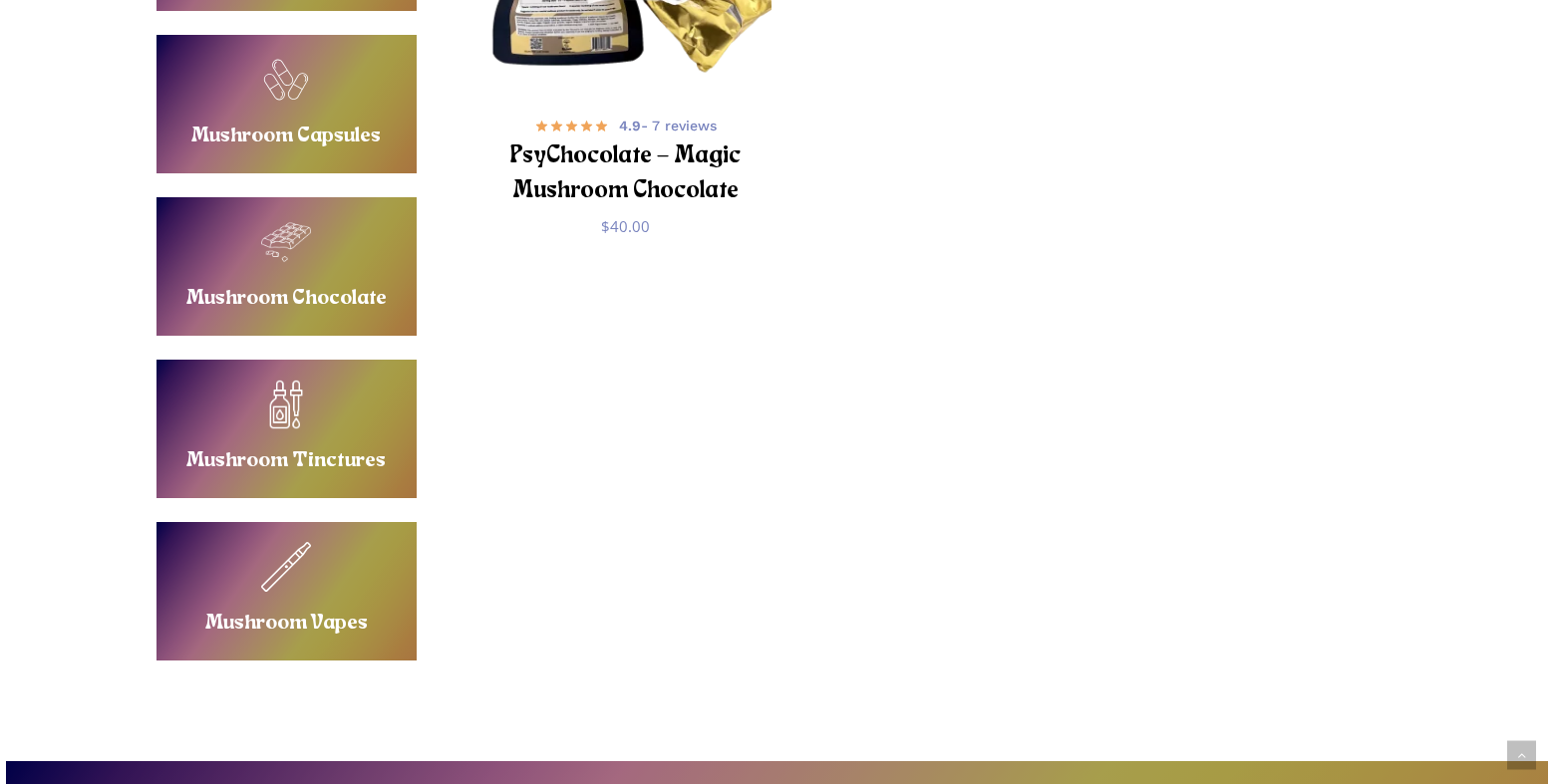 scroll, scrollTop: 498, scrollLeft: 0, axis: vertical 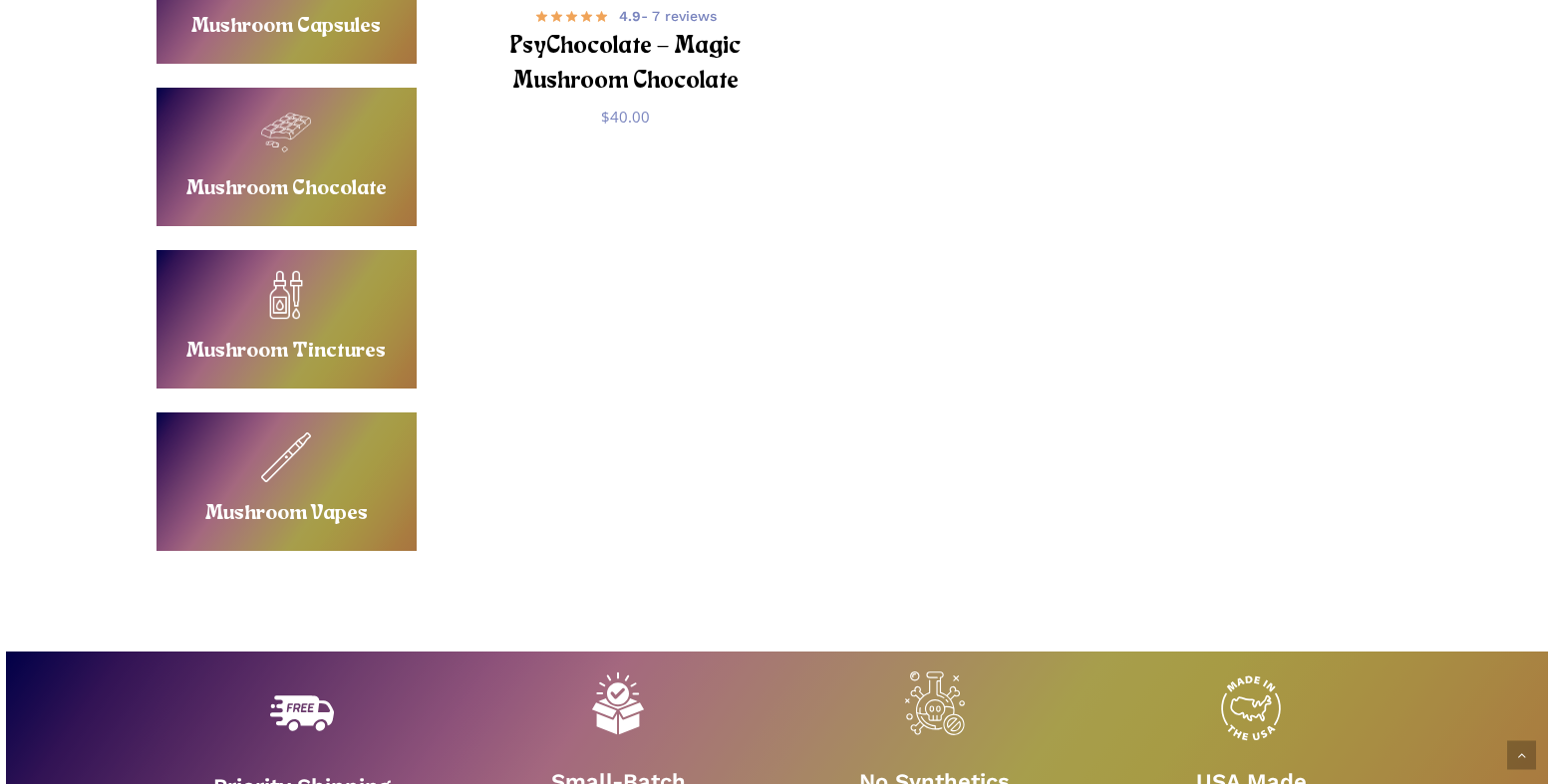 click on "Buy Mushroom Vapes" at bounding box center [286, 481] 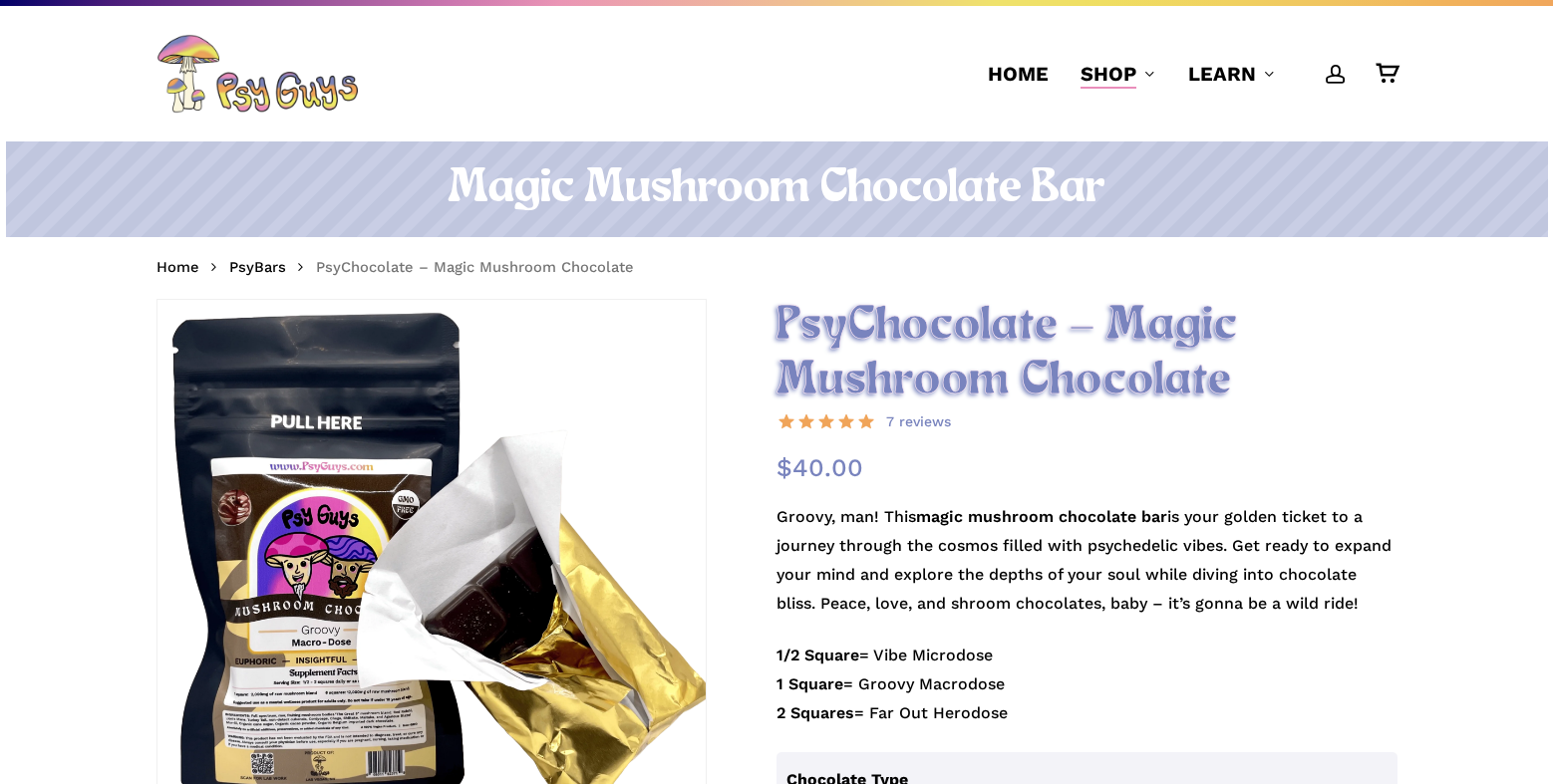 scroll, scrollTop: 0, scrollLeft: 0, axis: both 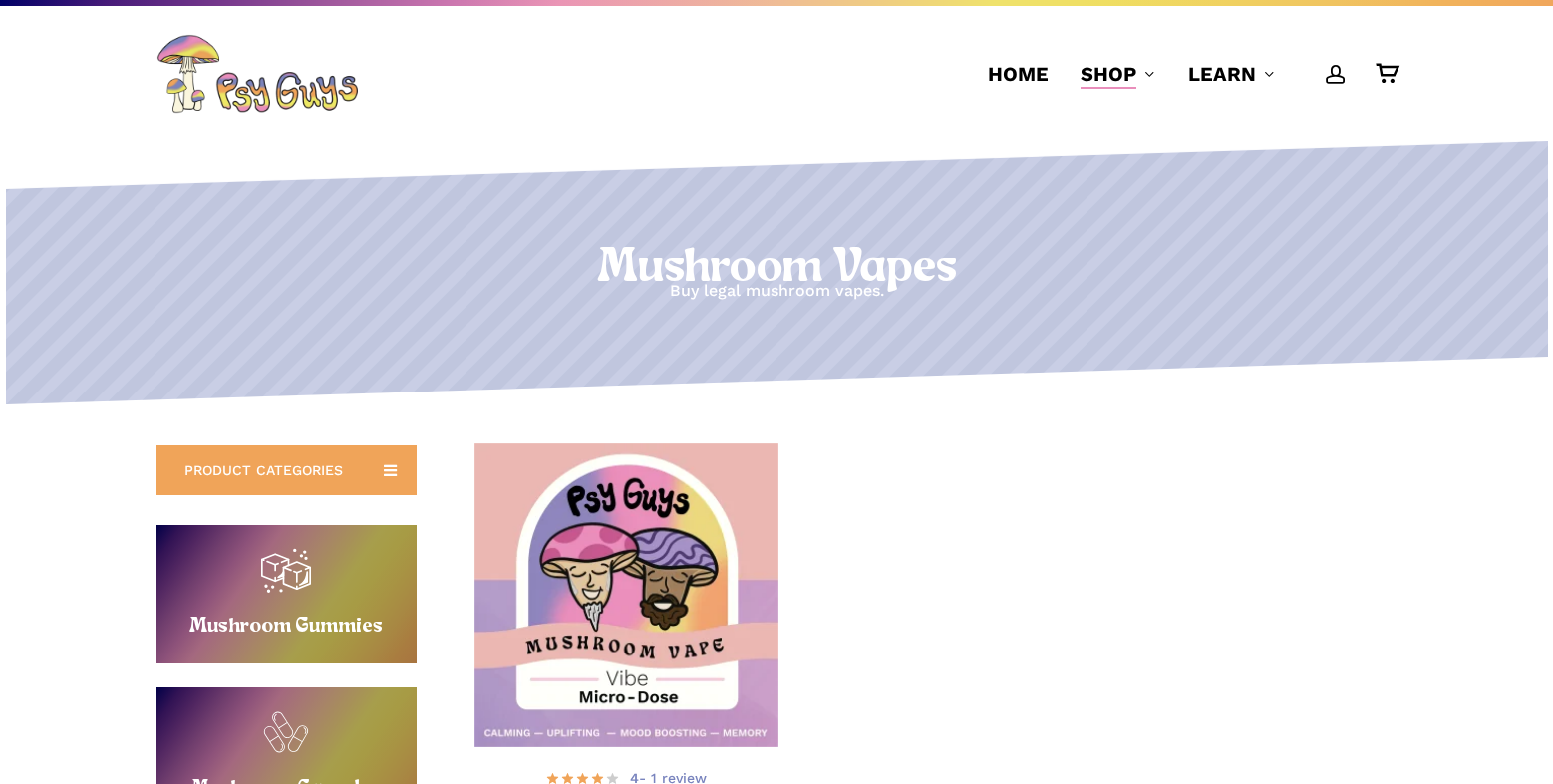 drag, startPoint x: 639, startPoint y: 526, endPoint x: 570, endPoint y: 638, distance: 131.54847 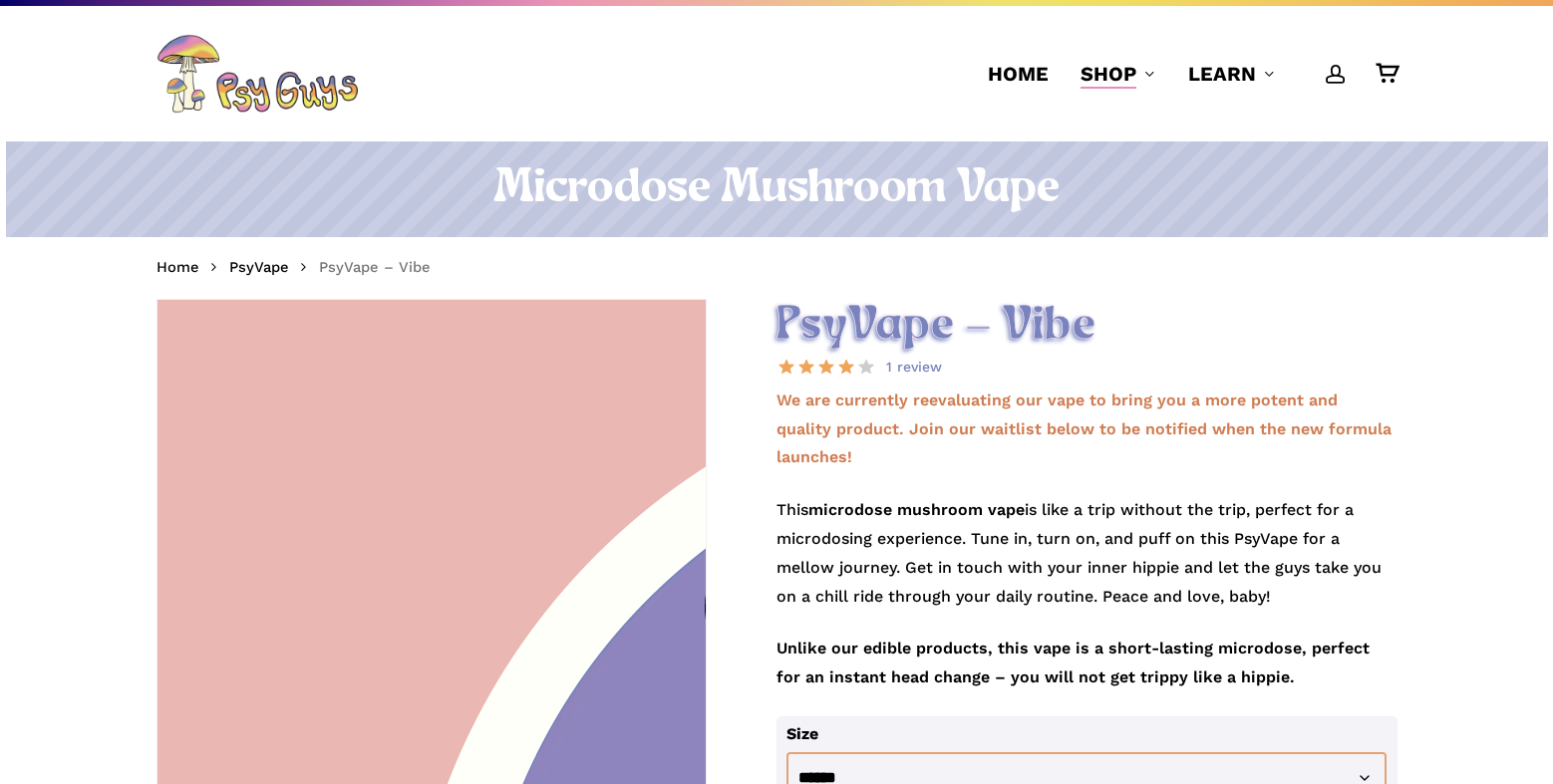 scroll, scrollTop: 0, scrollLeft: 0, axis: both 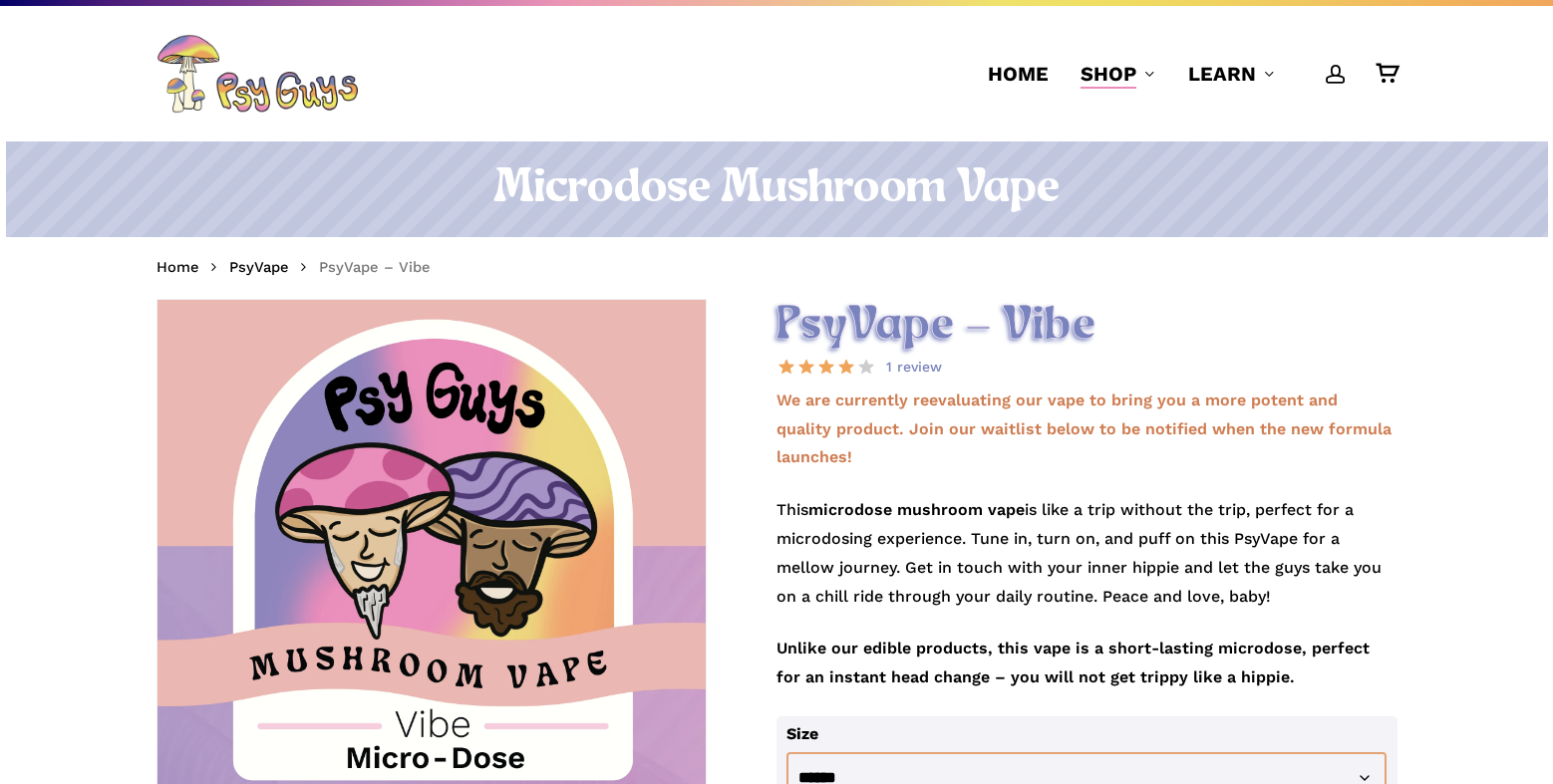 drag, startPoint x: 368, startPoint y: 509, endPoint x: 303, endPoint y: 444, distance: 91.92388 